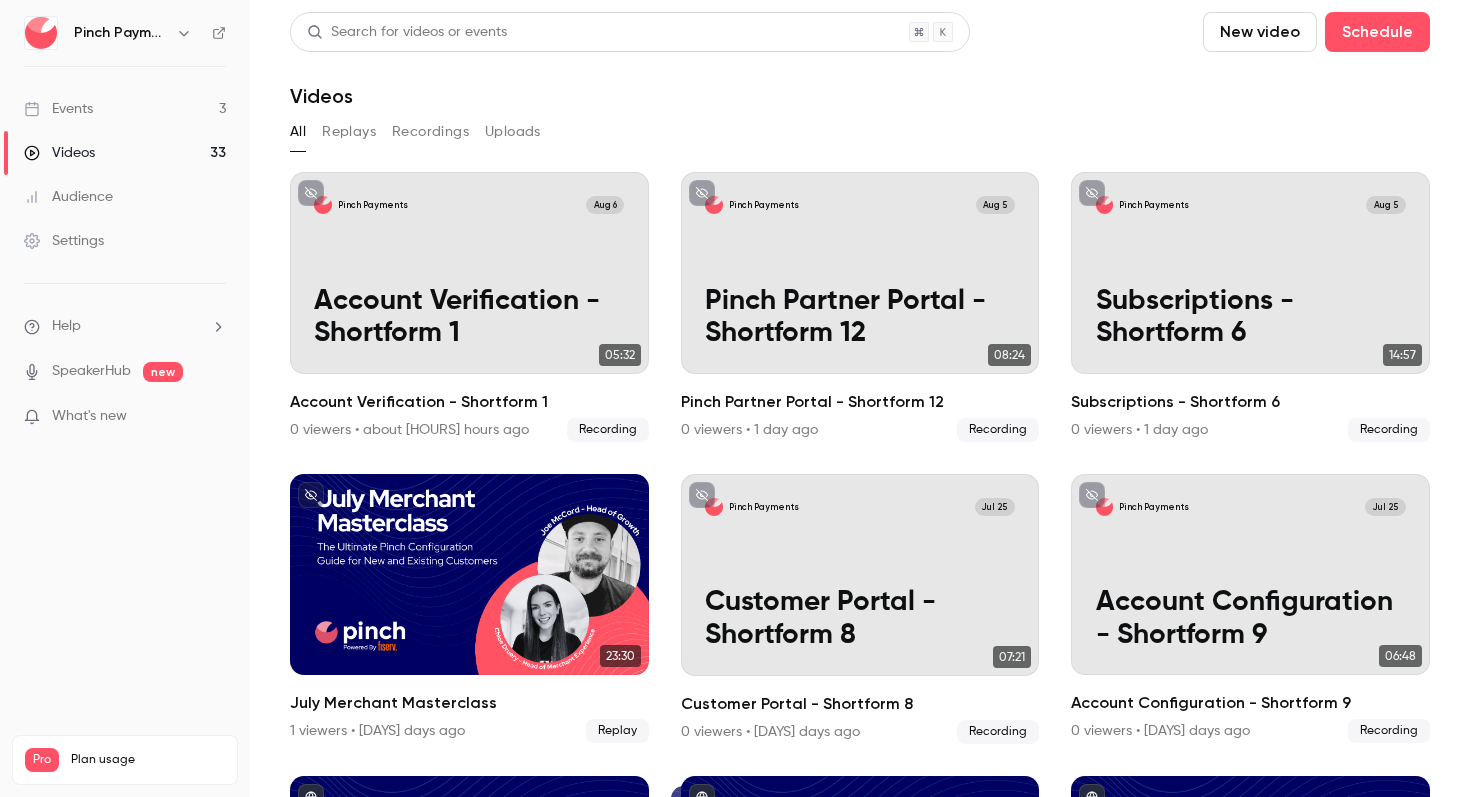 scroll, scrollTop: 0, scrollLeft: 0, axis: both 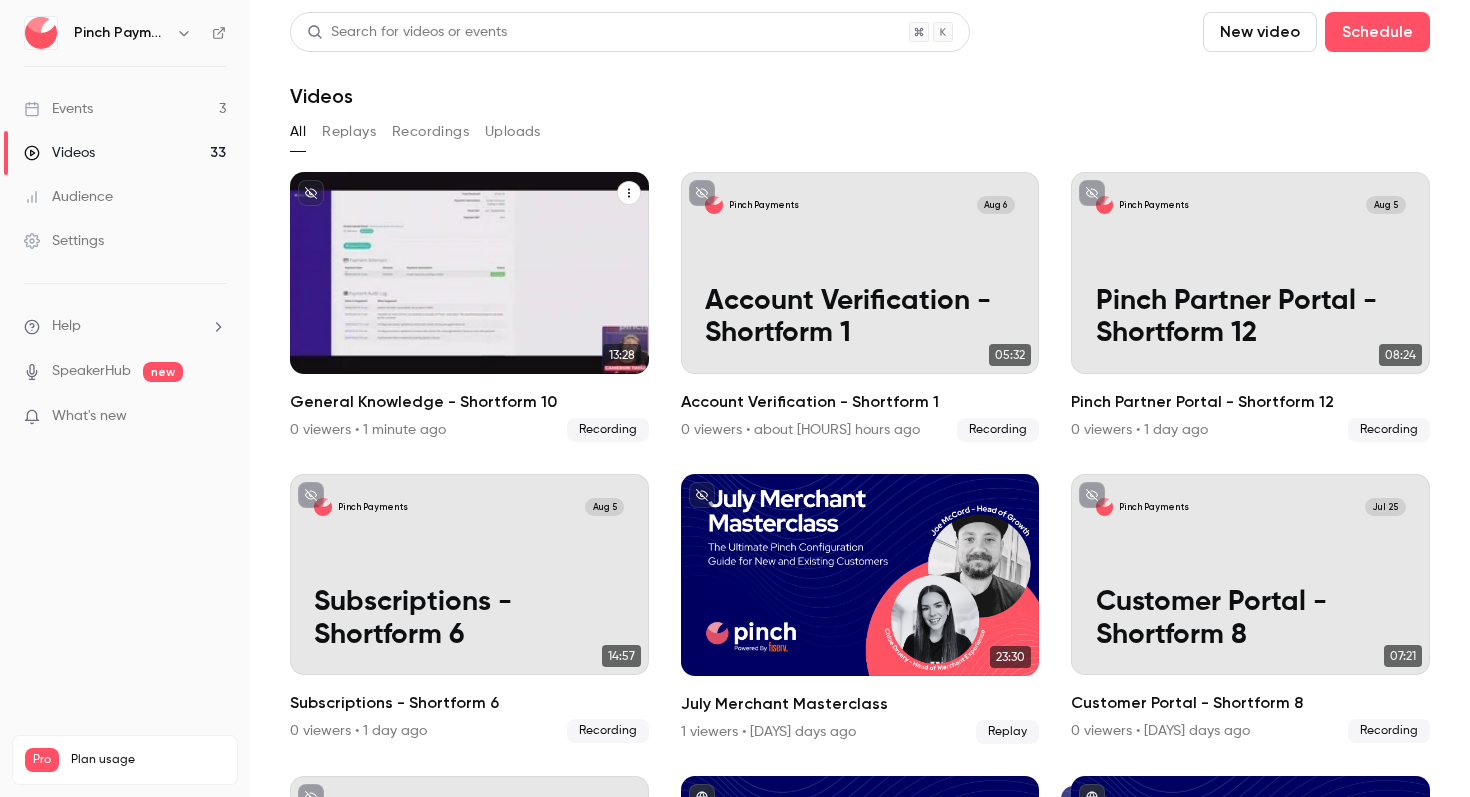 click on "General Knowledge - Shortform 10" at bounding box center [469, 317] 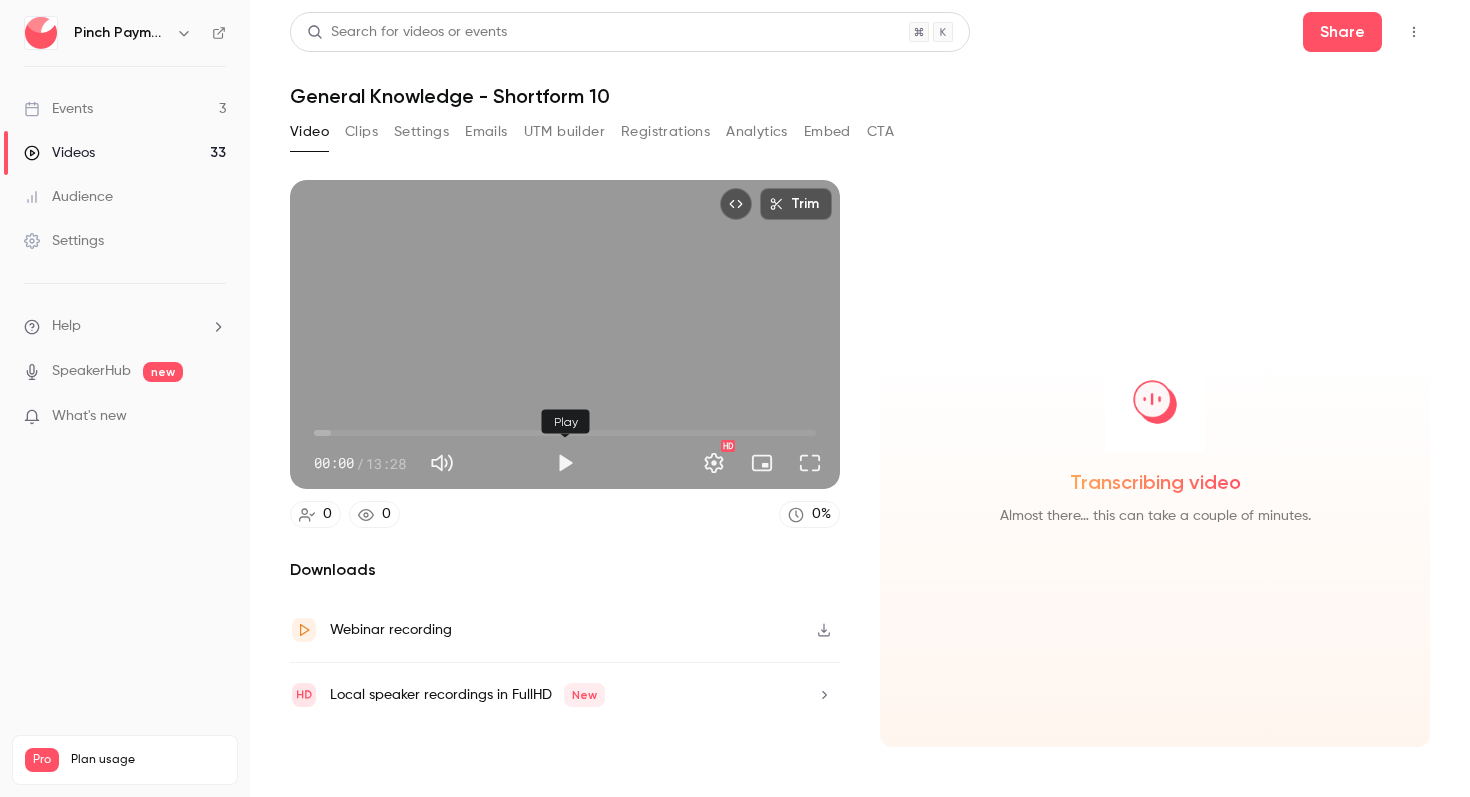 click at bounding box center (565, 463) 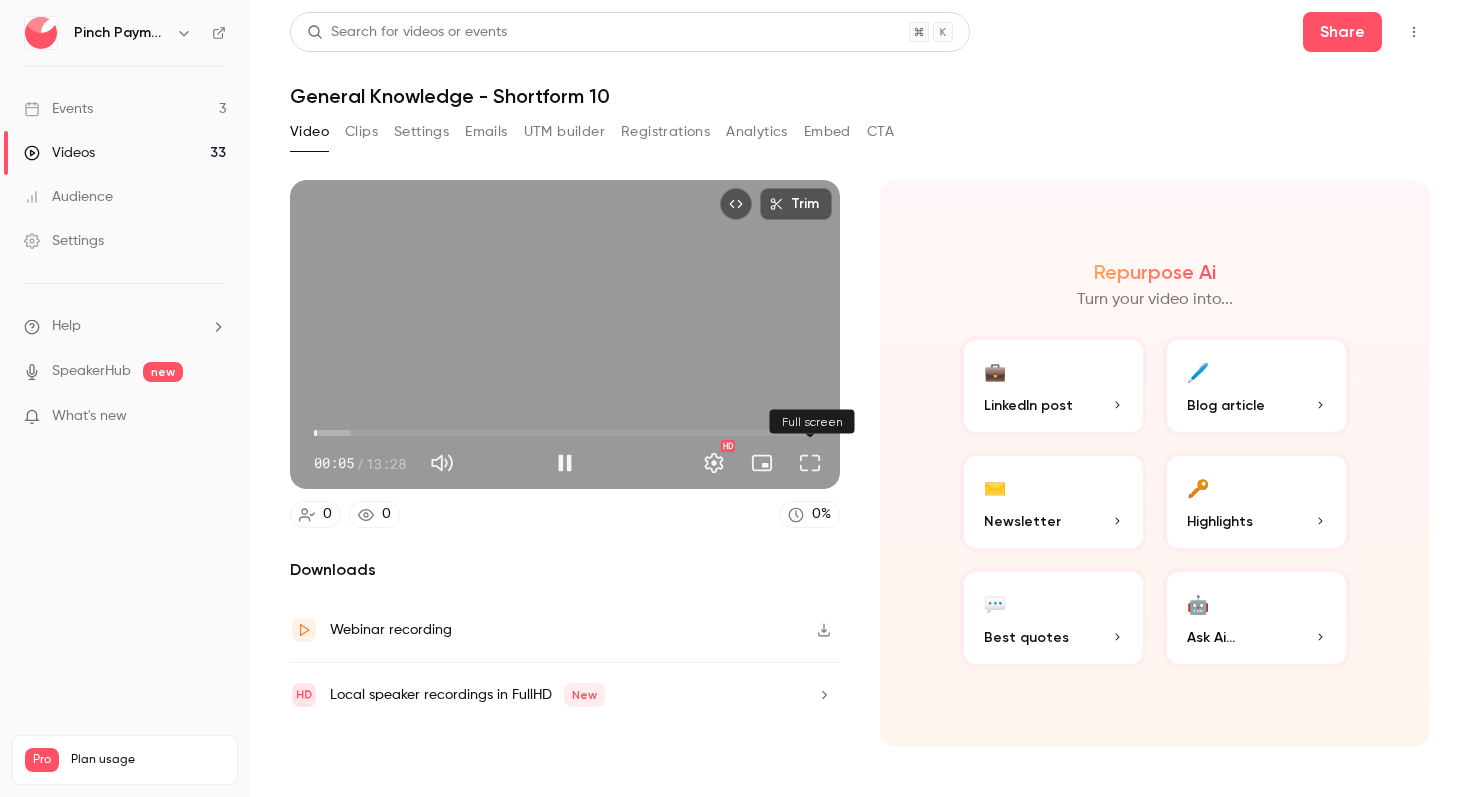 click at bounding box center [810, 463] 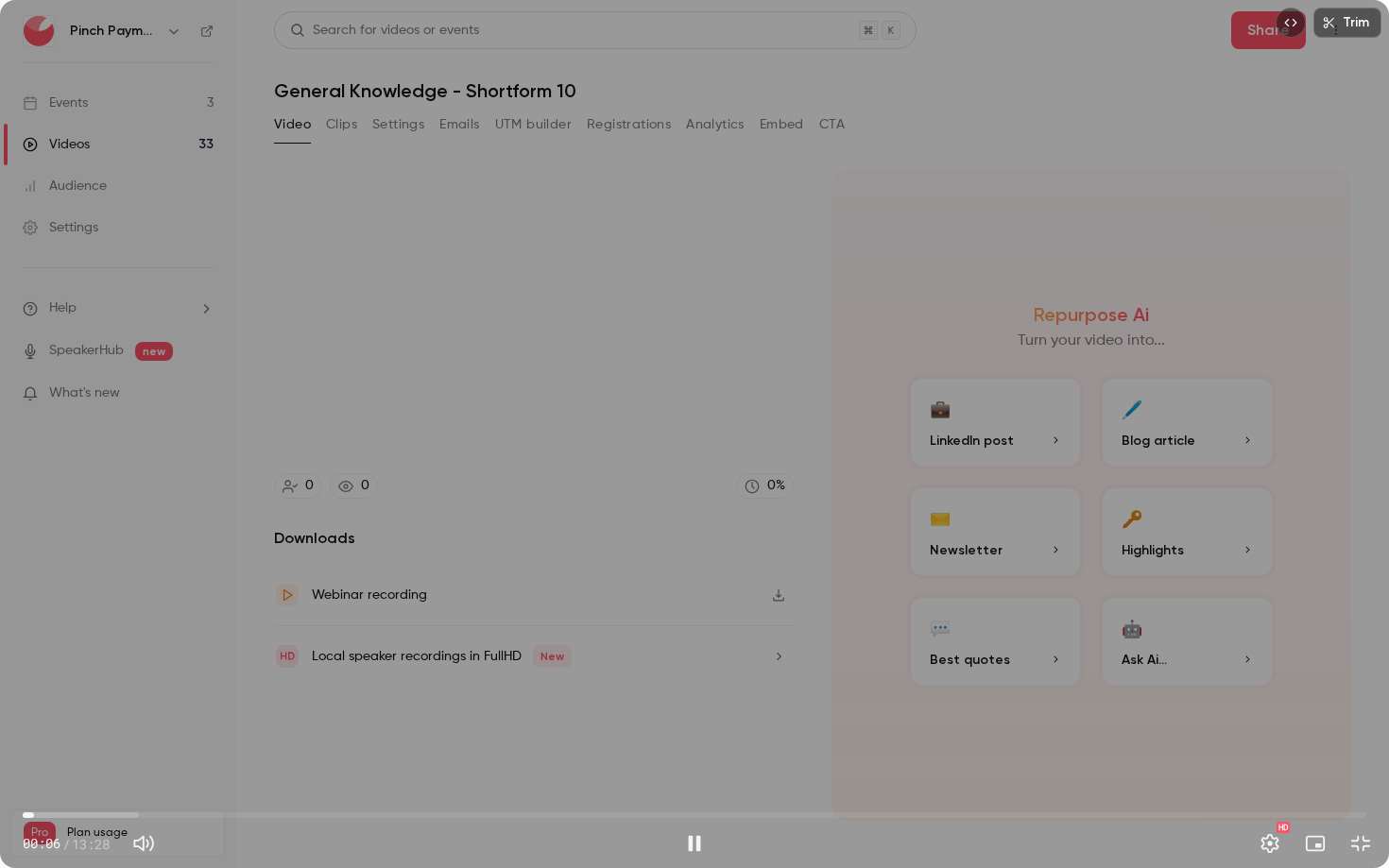 click on "00:06" at bounding box center [694, 815] 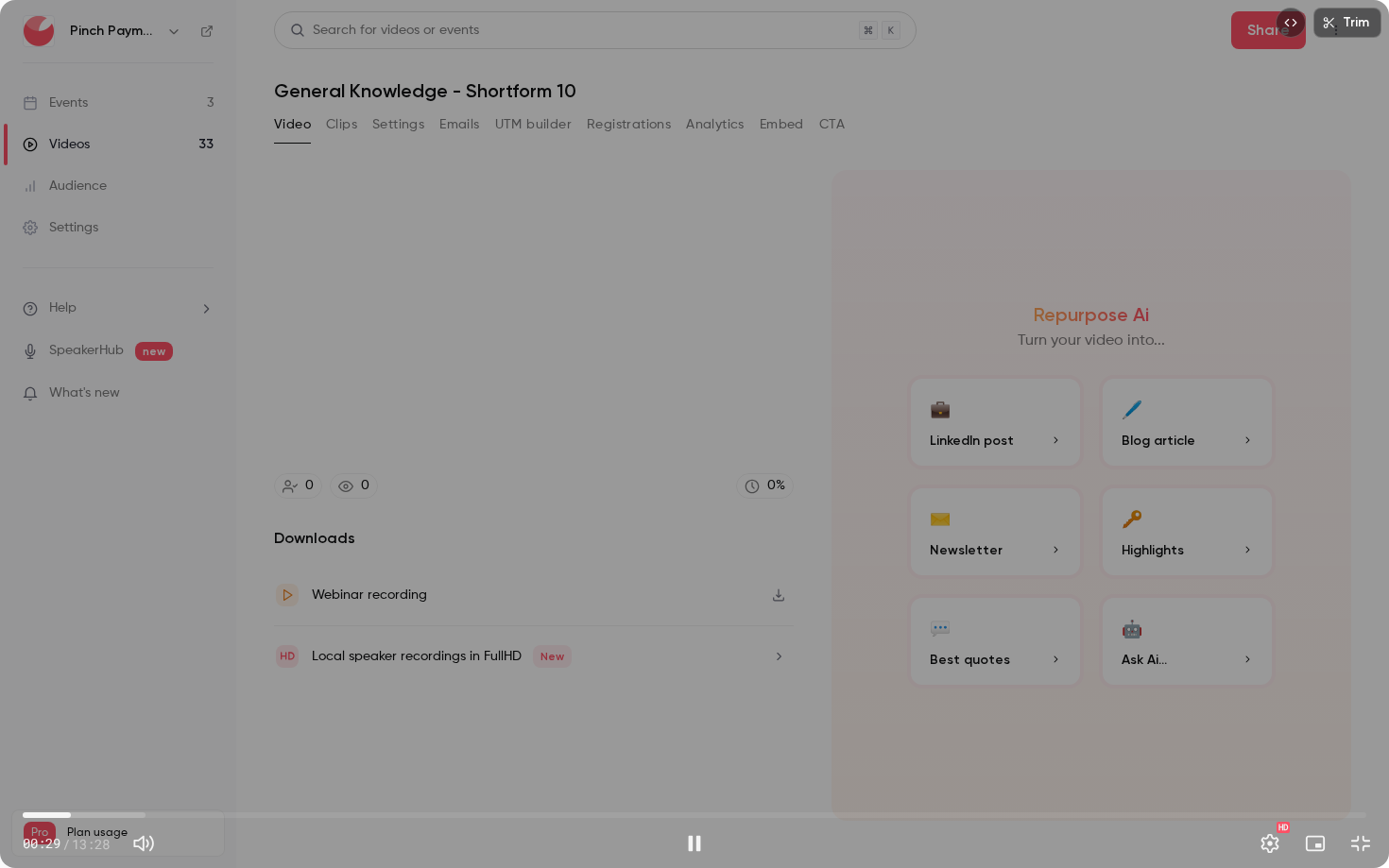 click on "00:29" at bounding box center (694, 815) 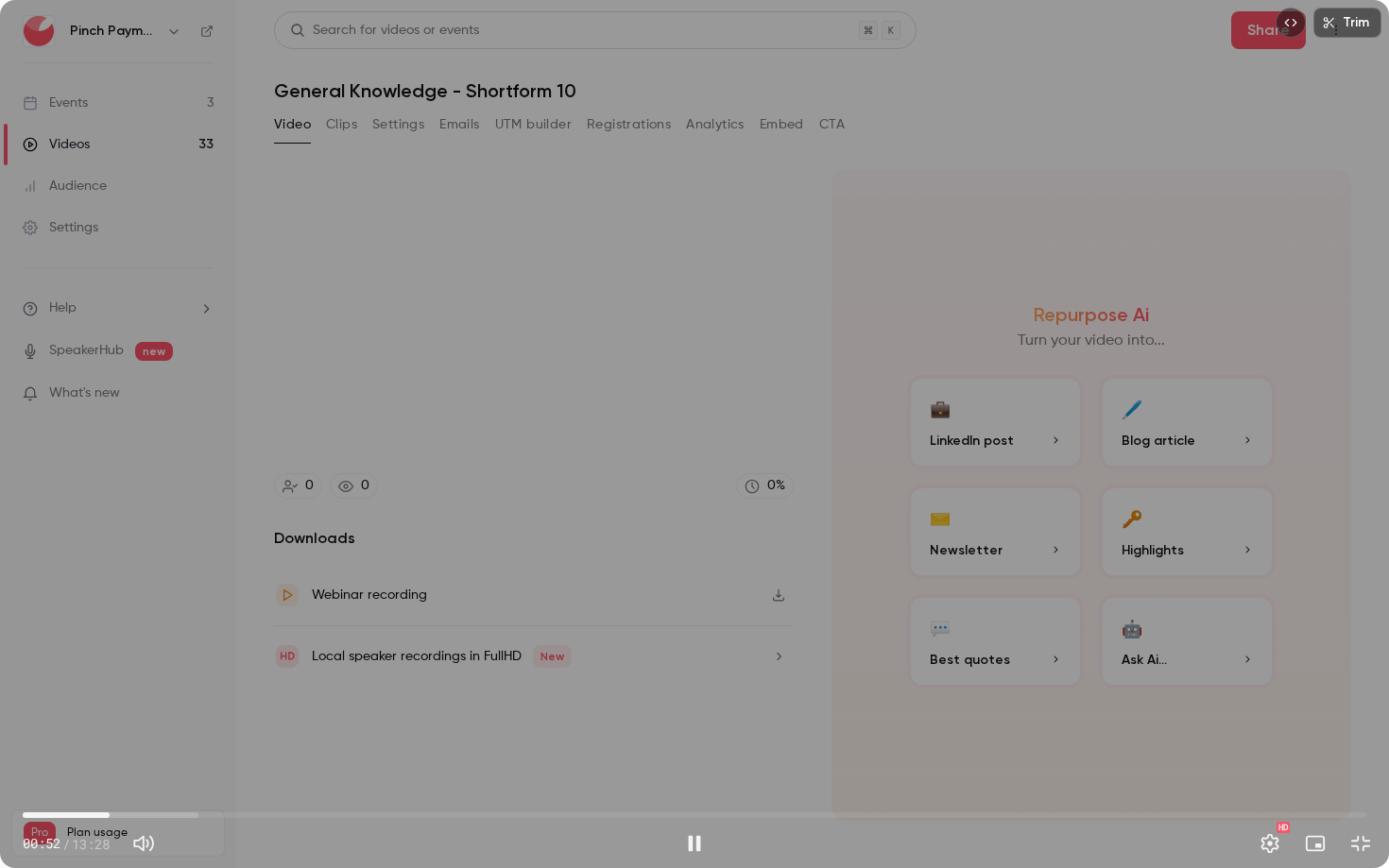 click on "00:52" at bounding box center [694, 815] 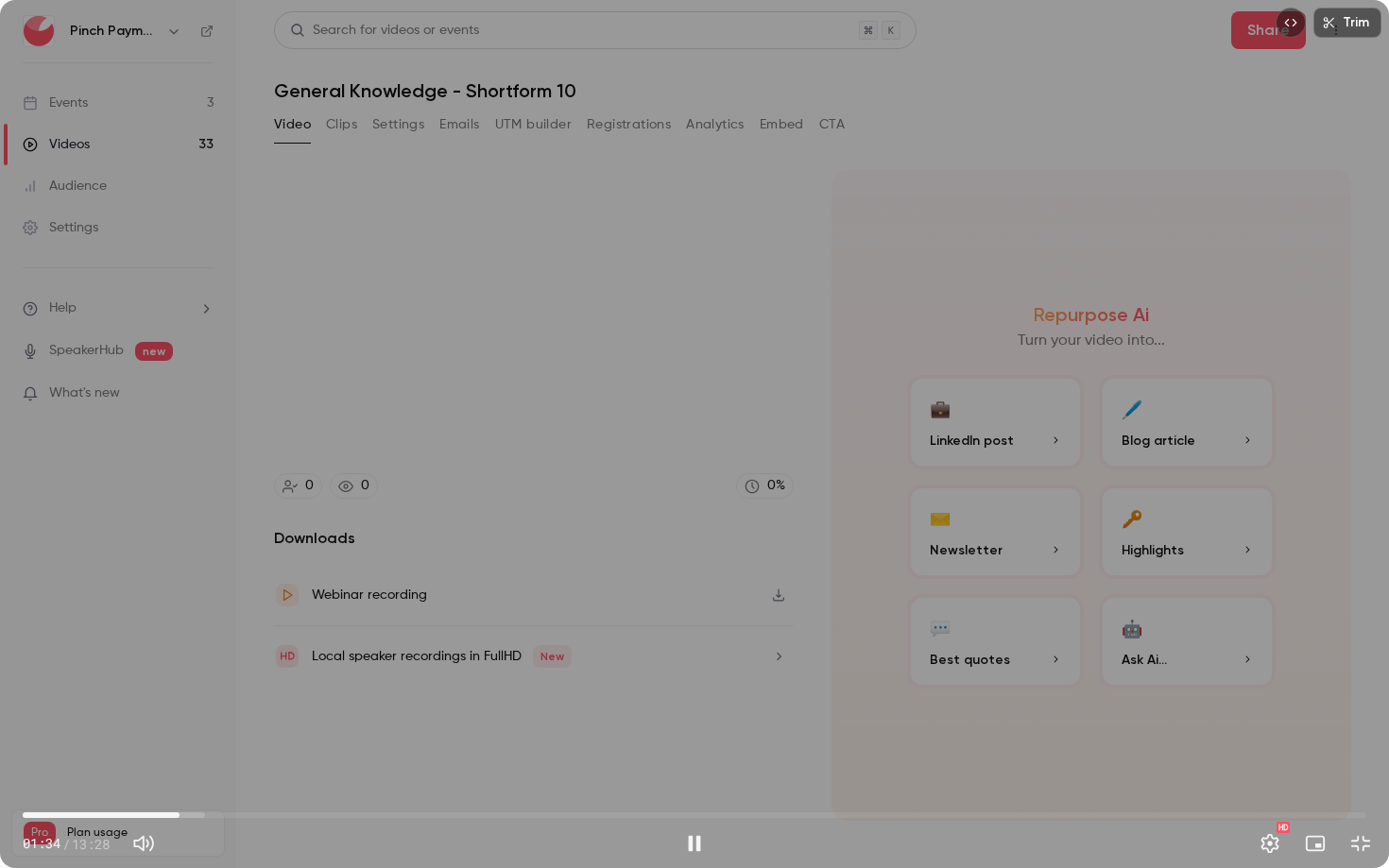 click on "01:34" at bounding box center [694, 815] 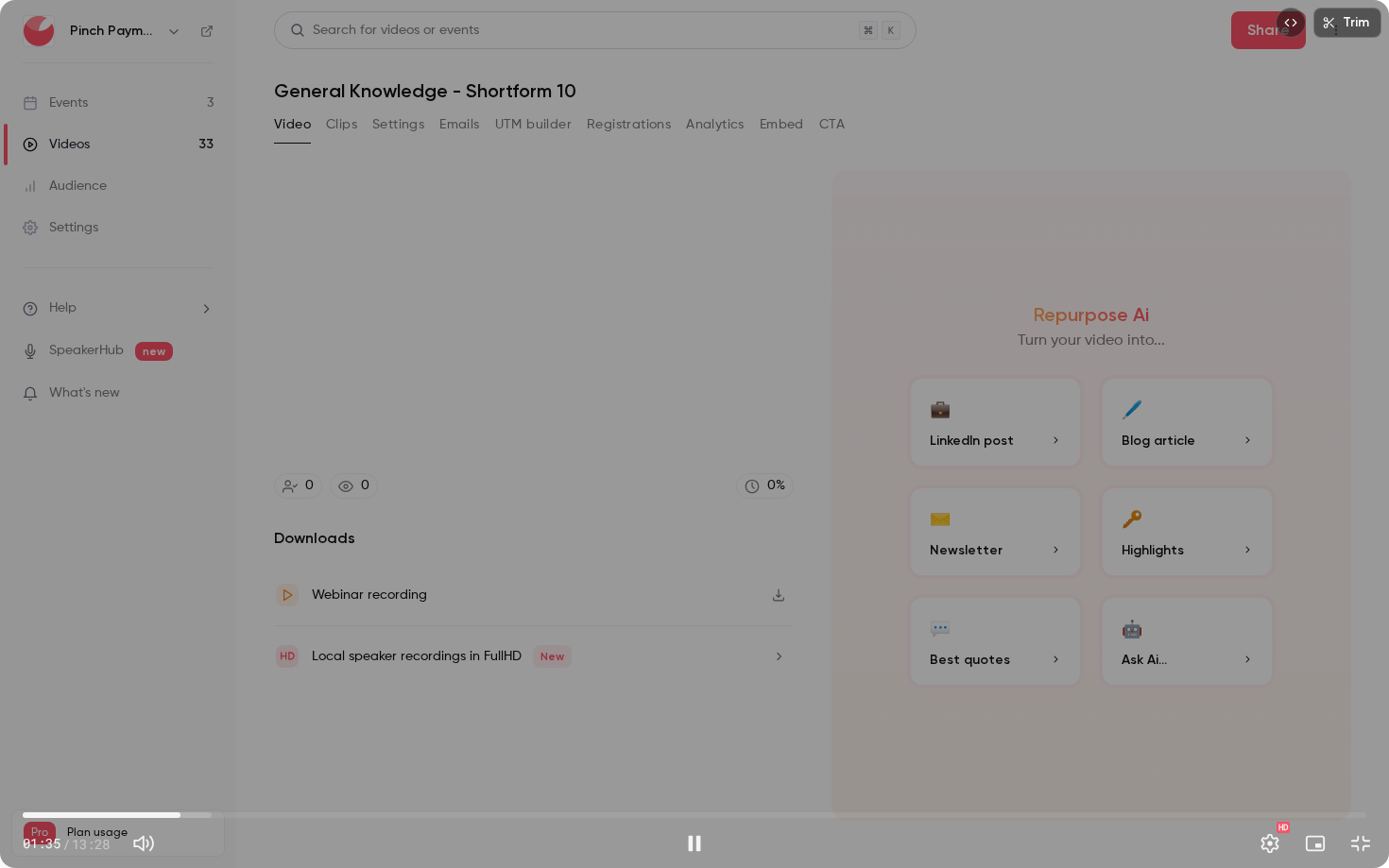click on "01:35" at bounding box center [694, 815] 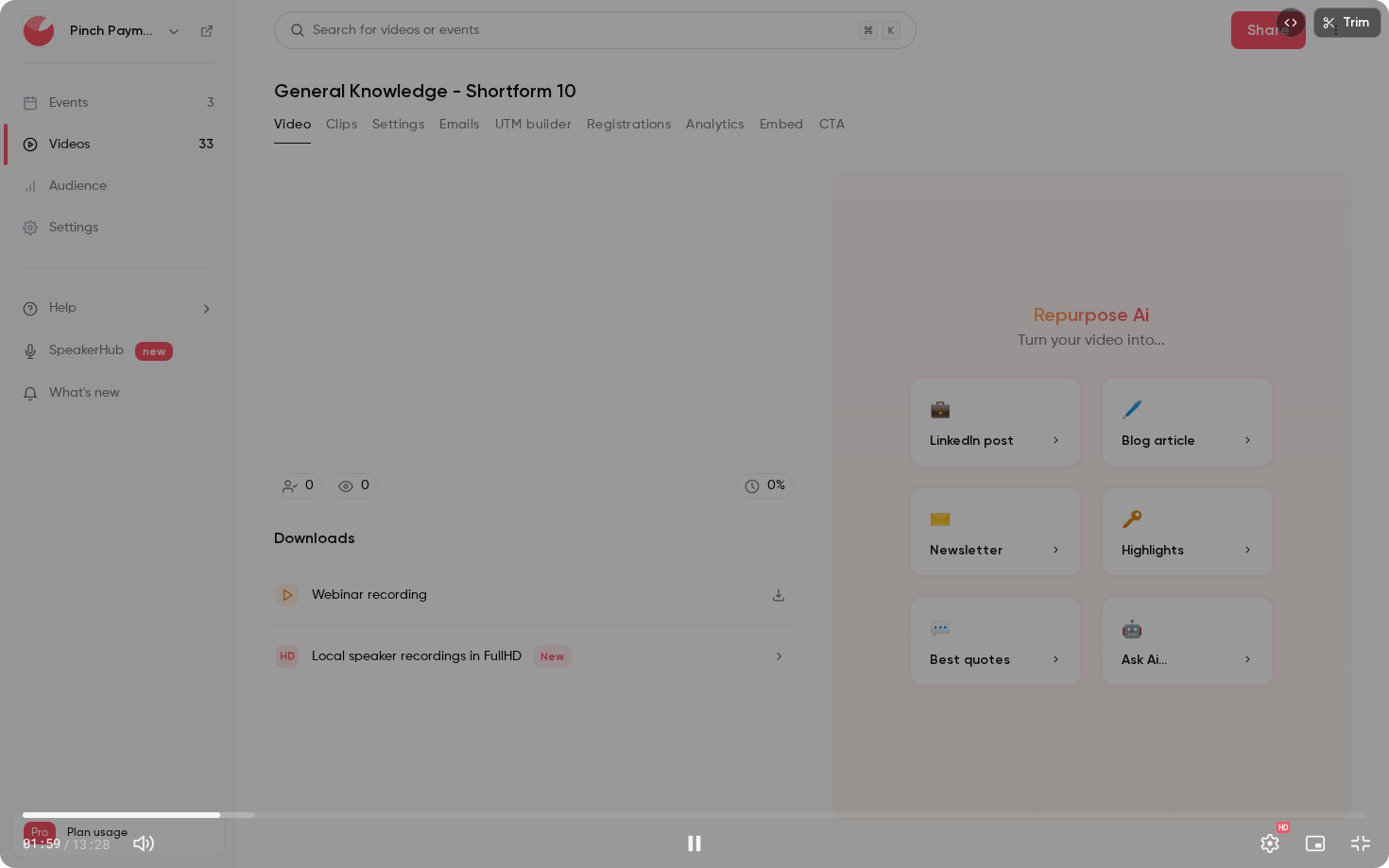 click on "01:59" at bounding box center [694, 815] 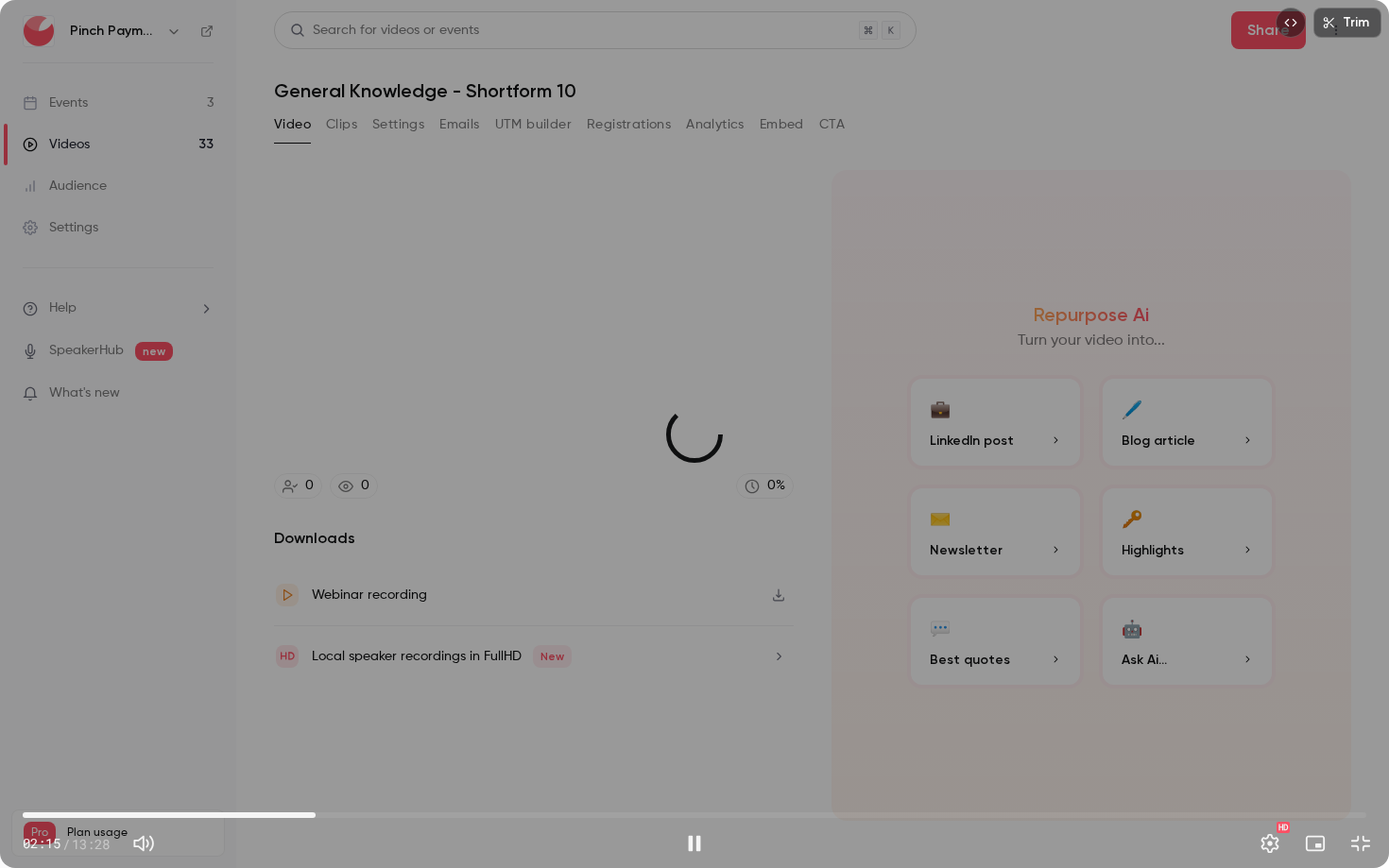 click on "02:56" at bounding box center (694, 815) 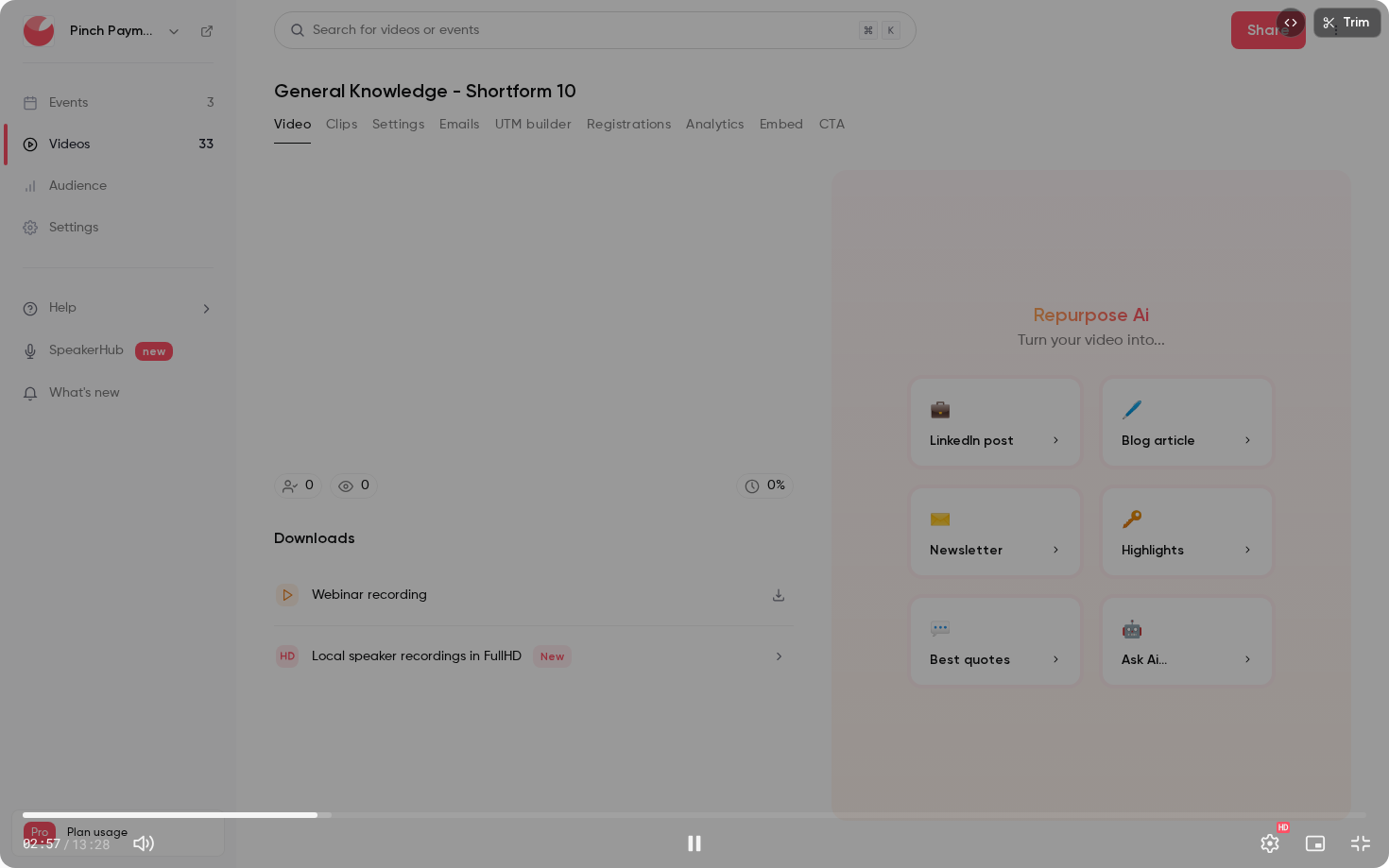 click on "02:57" at bounding box center (694, 815) 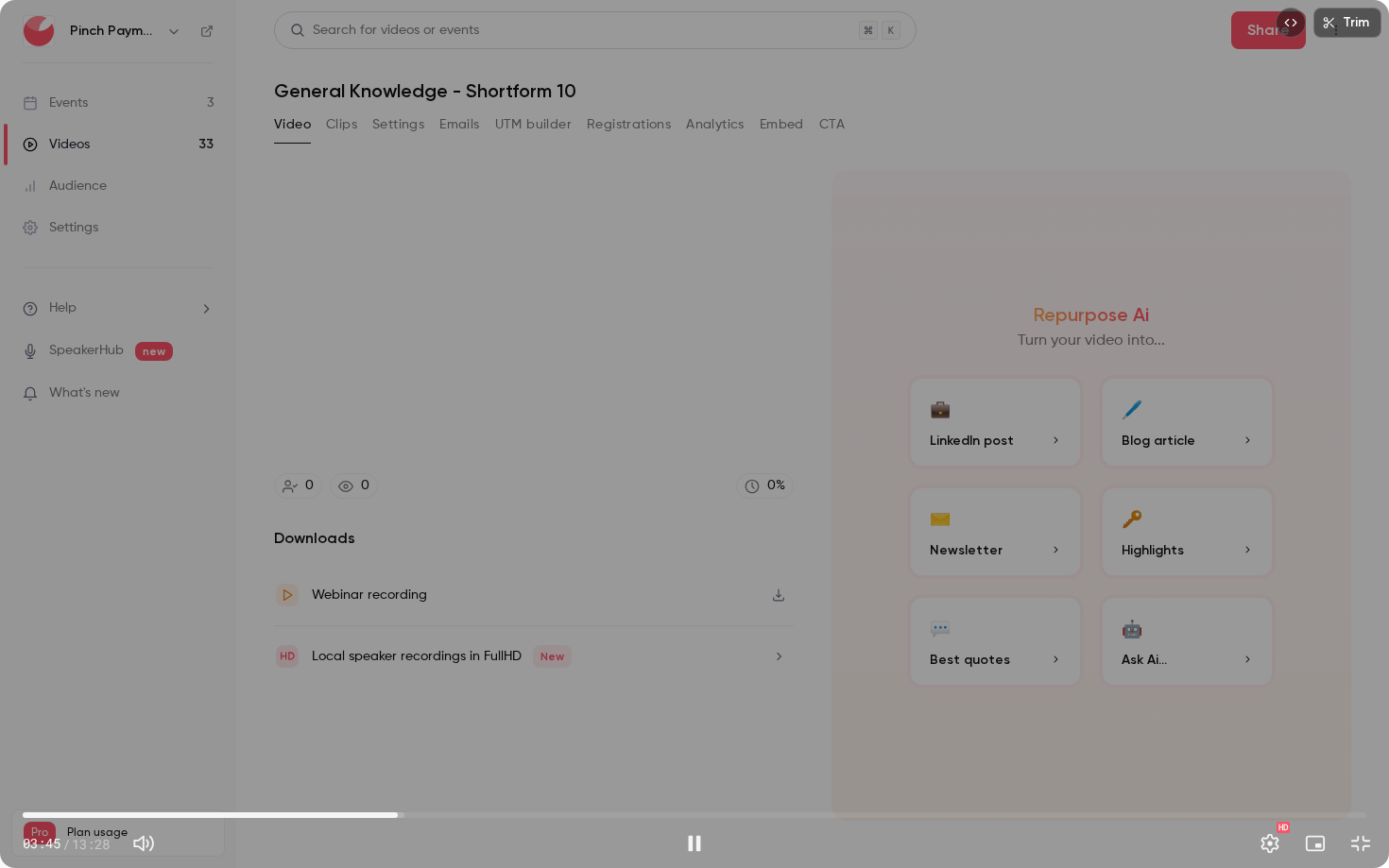 click on "03:45" at bounding box center [694, 815] 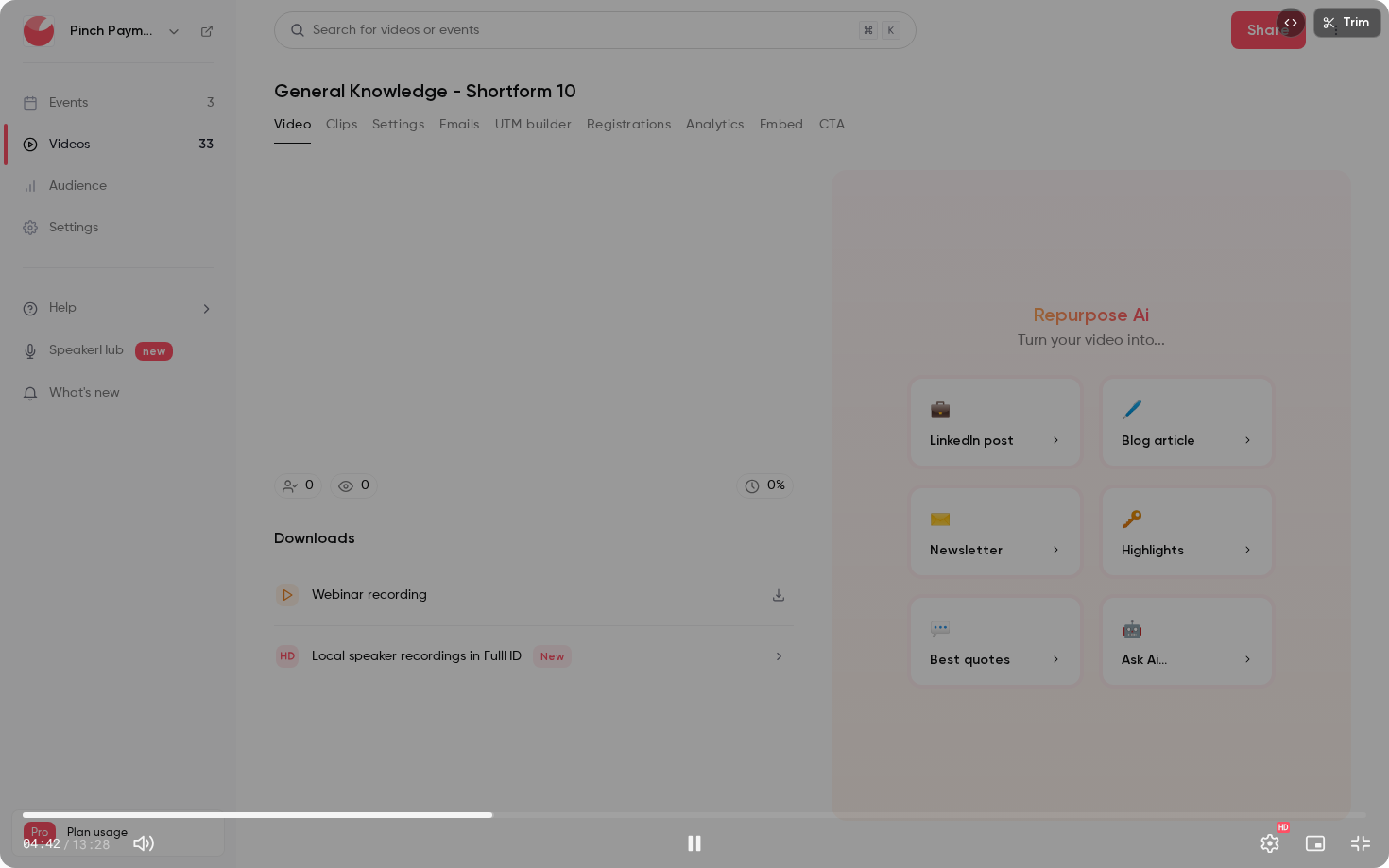 click on "04:42" at bounding box center [694, 815] 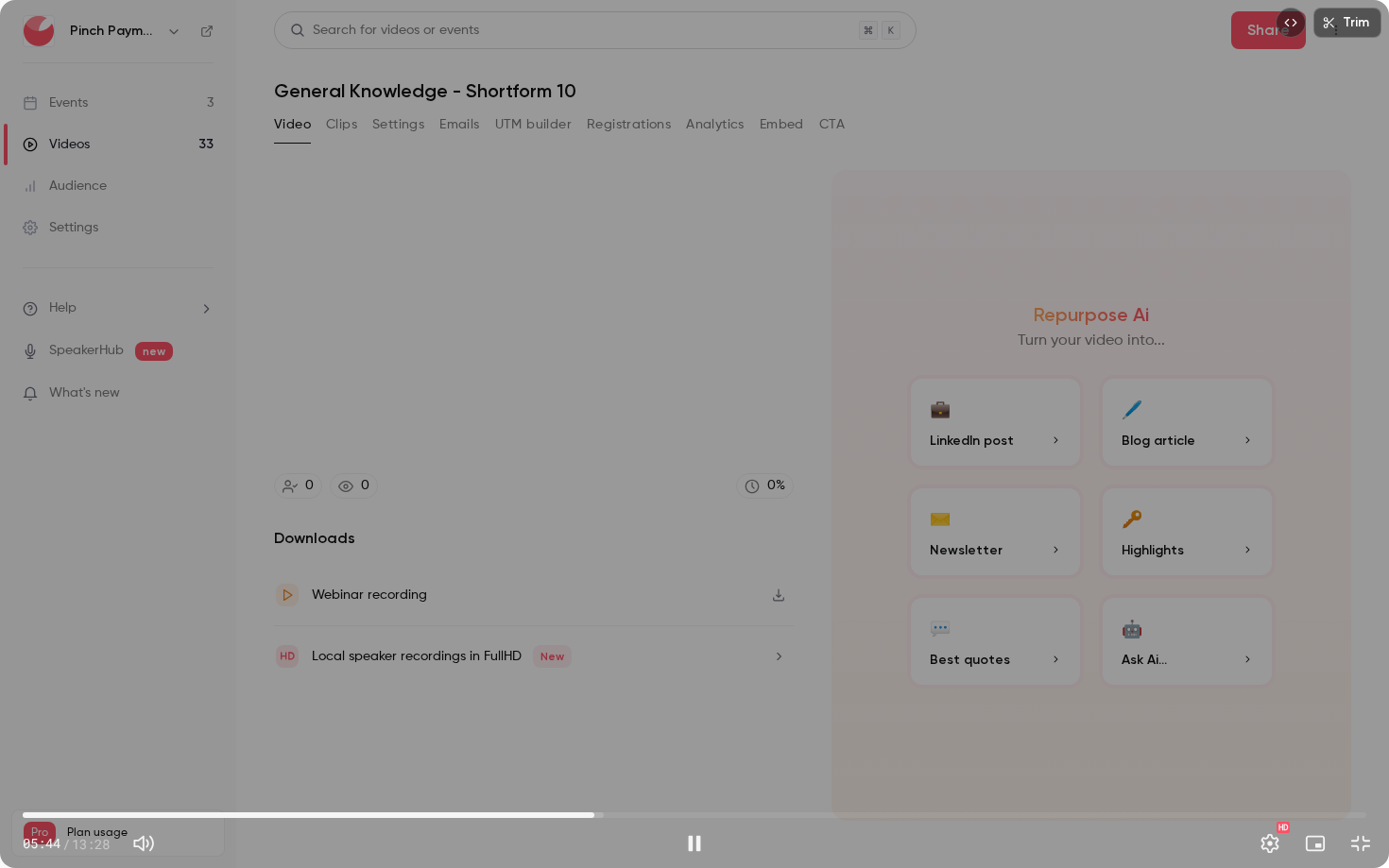 click on "05:44" at bounding box center [694, 815] 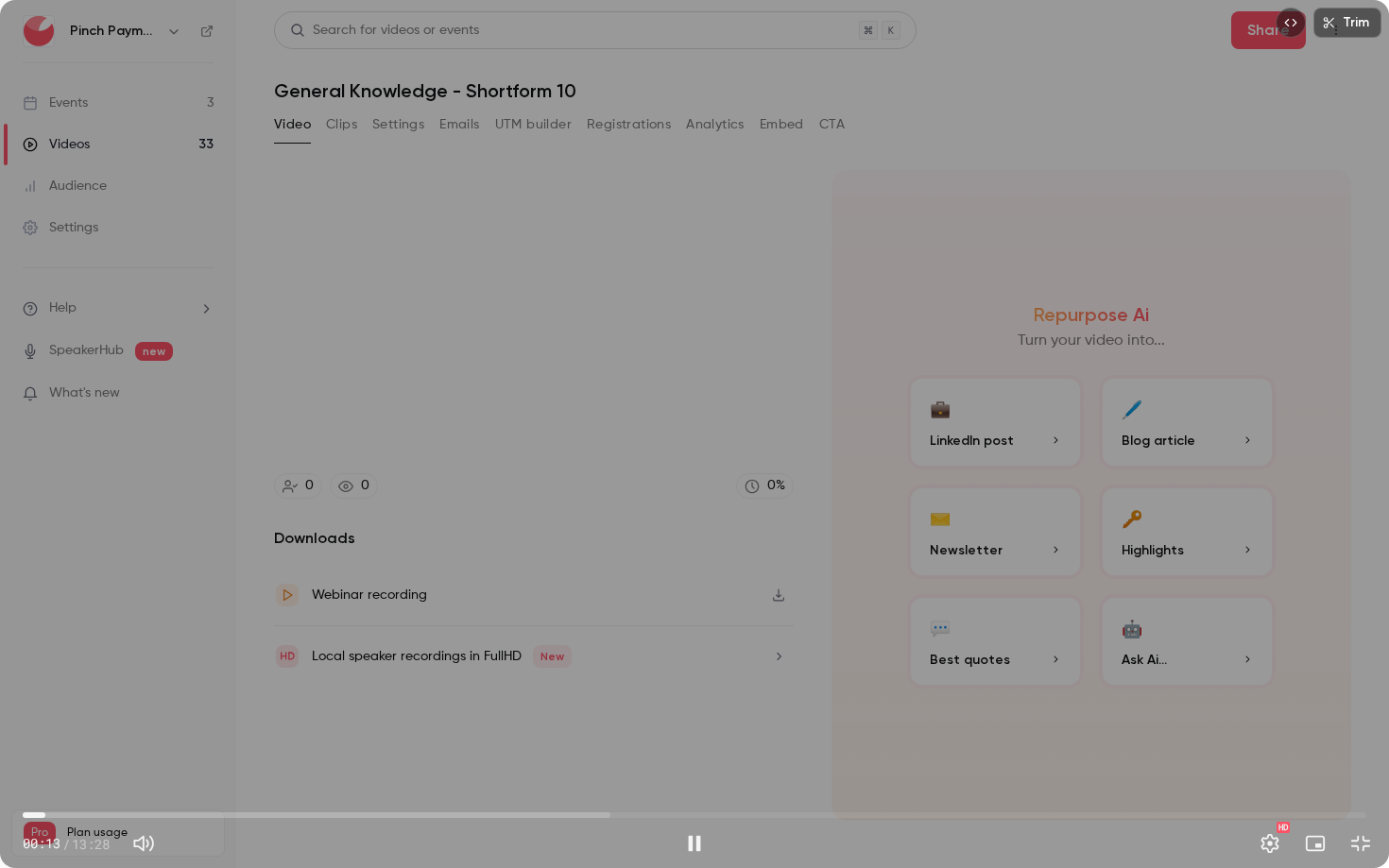 click on "00:13" at bounding box center (694, 815) 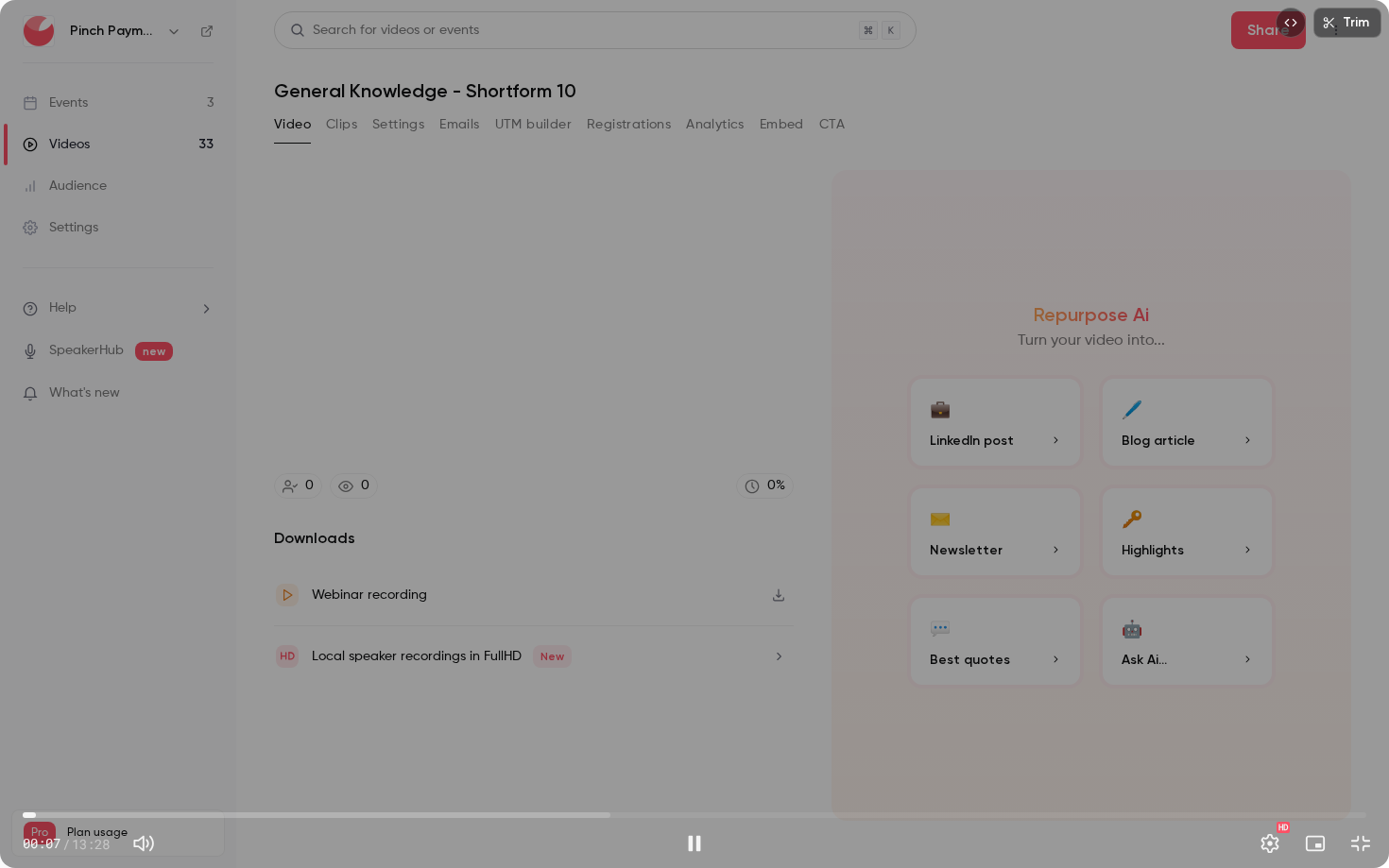 click on "00:07" at bounding box center (36, 815) 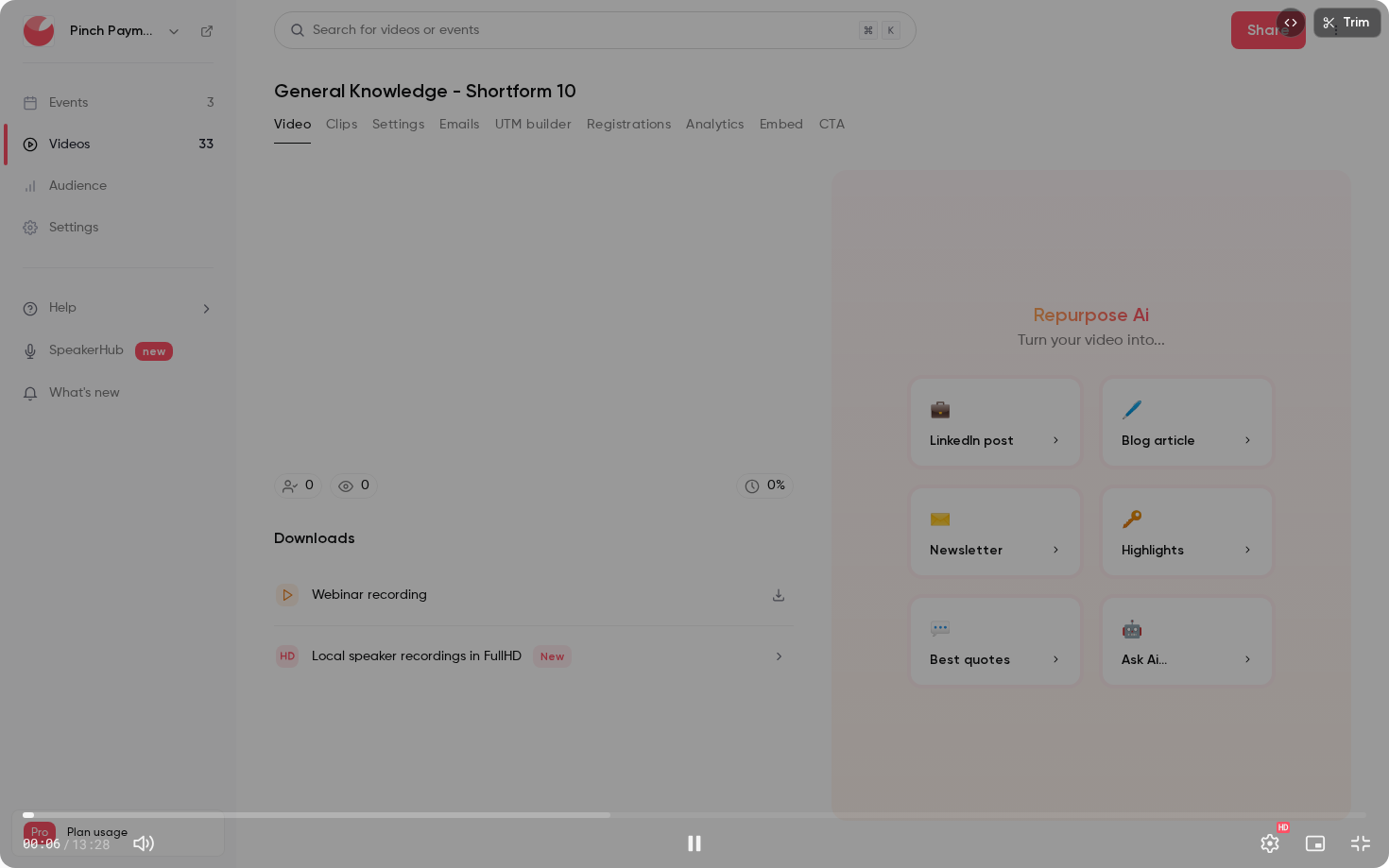 type on "*" 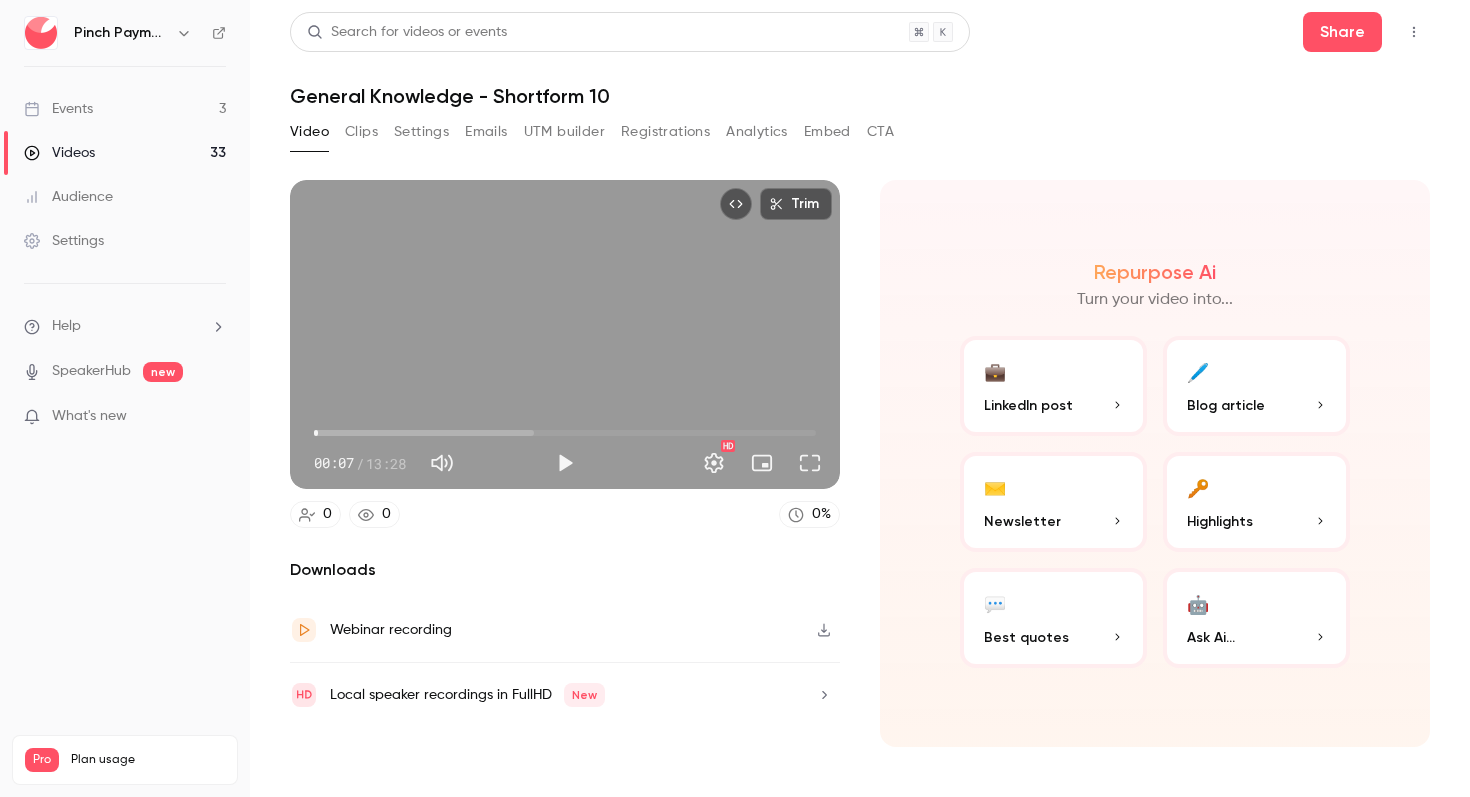 click on "Trim" at bounding box center (796, 204) 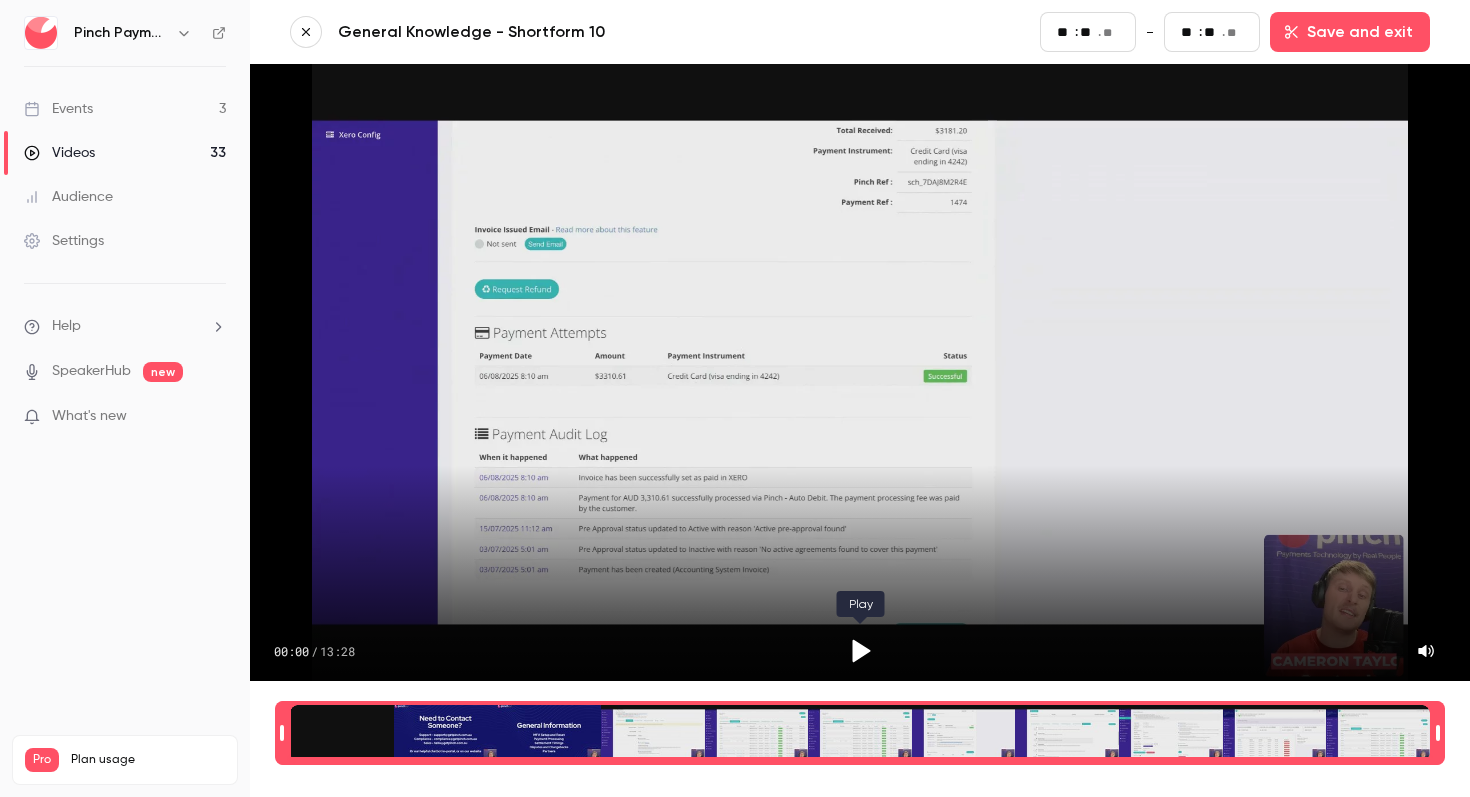 click 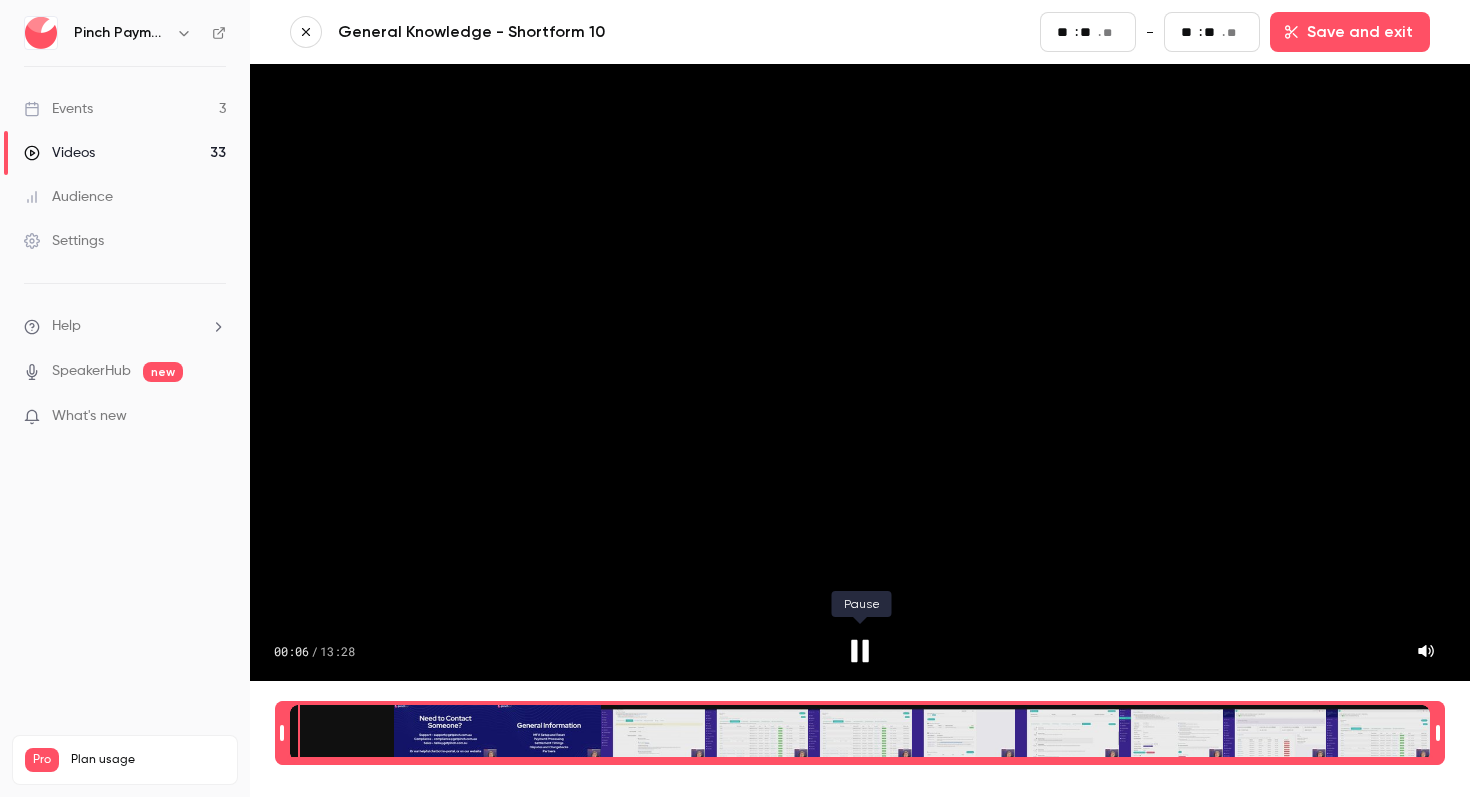 click 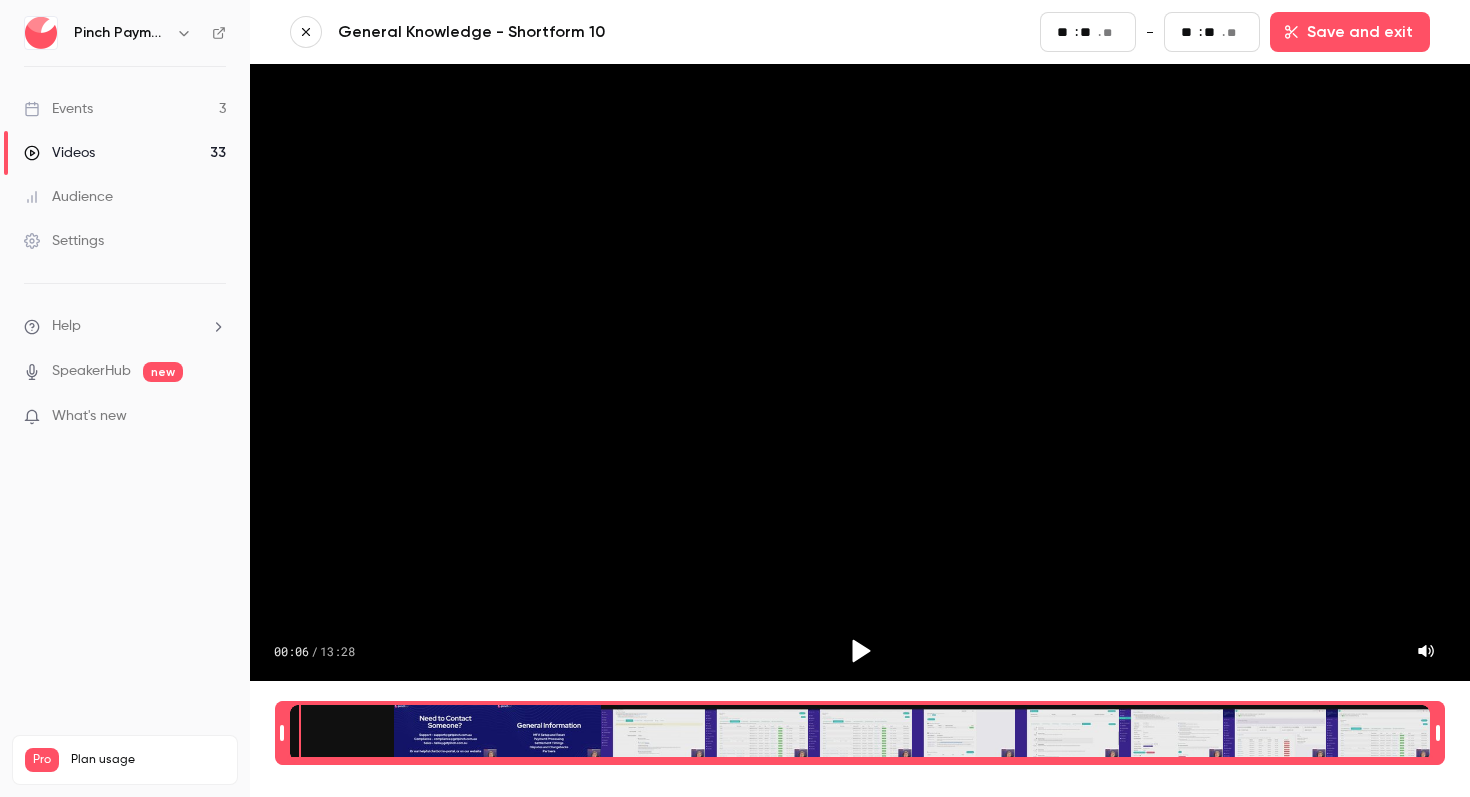 type on "*" 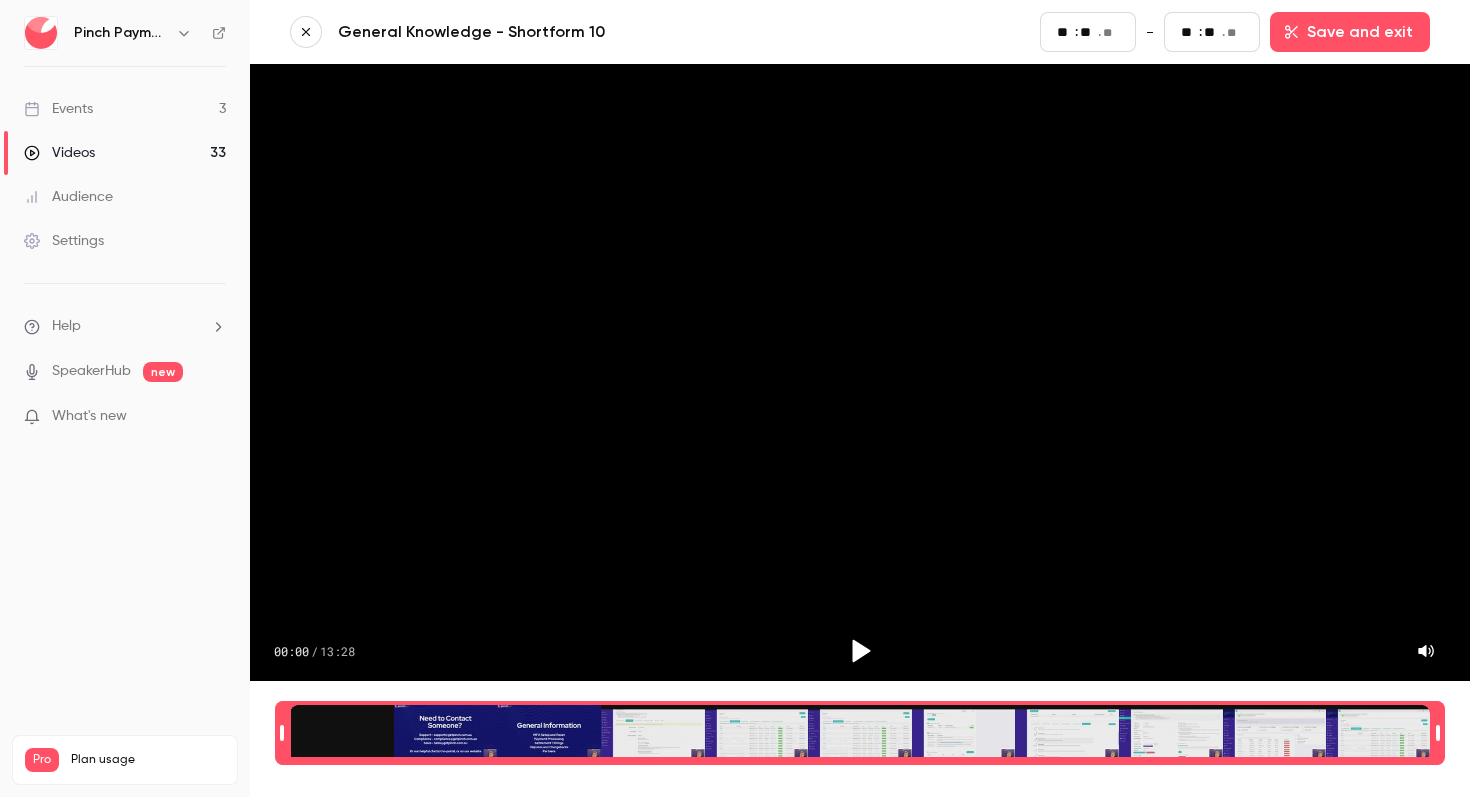 click on "**" at bounding box center (1088, 32) 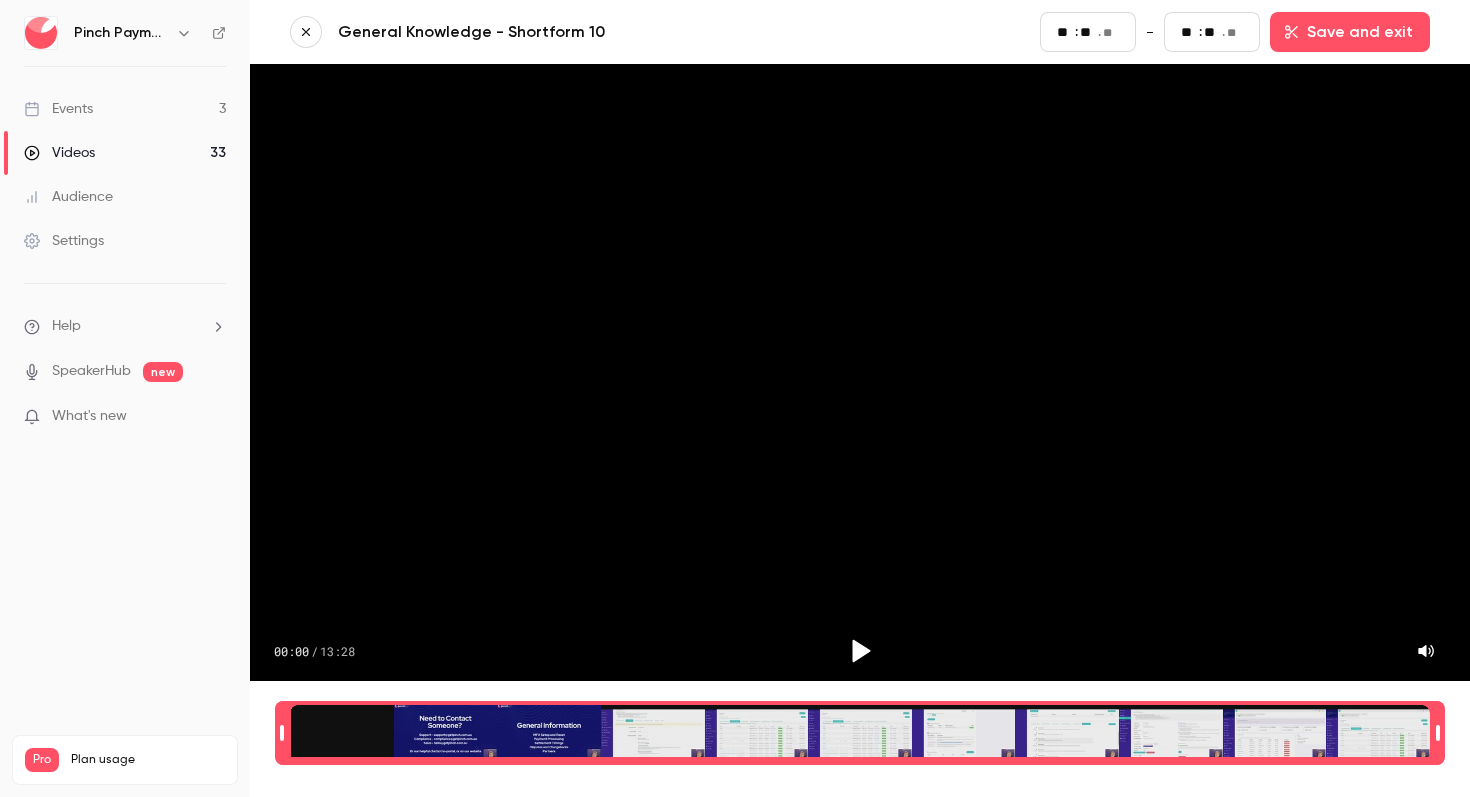 scroll, scrollTop: 0, scrollLeft: 1, axis: horizontal 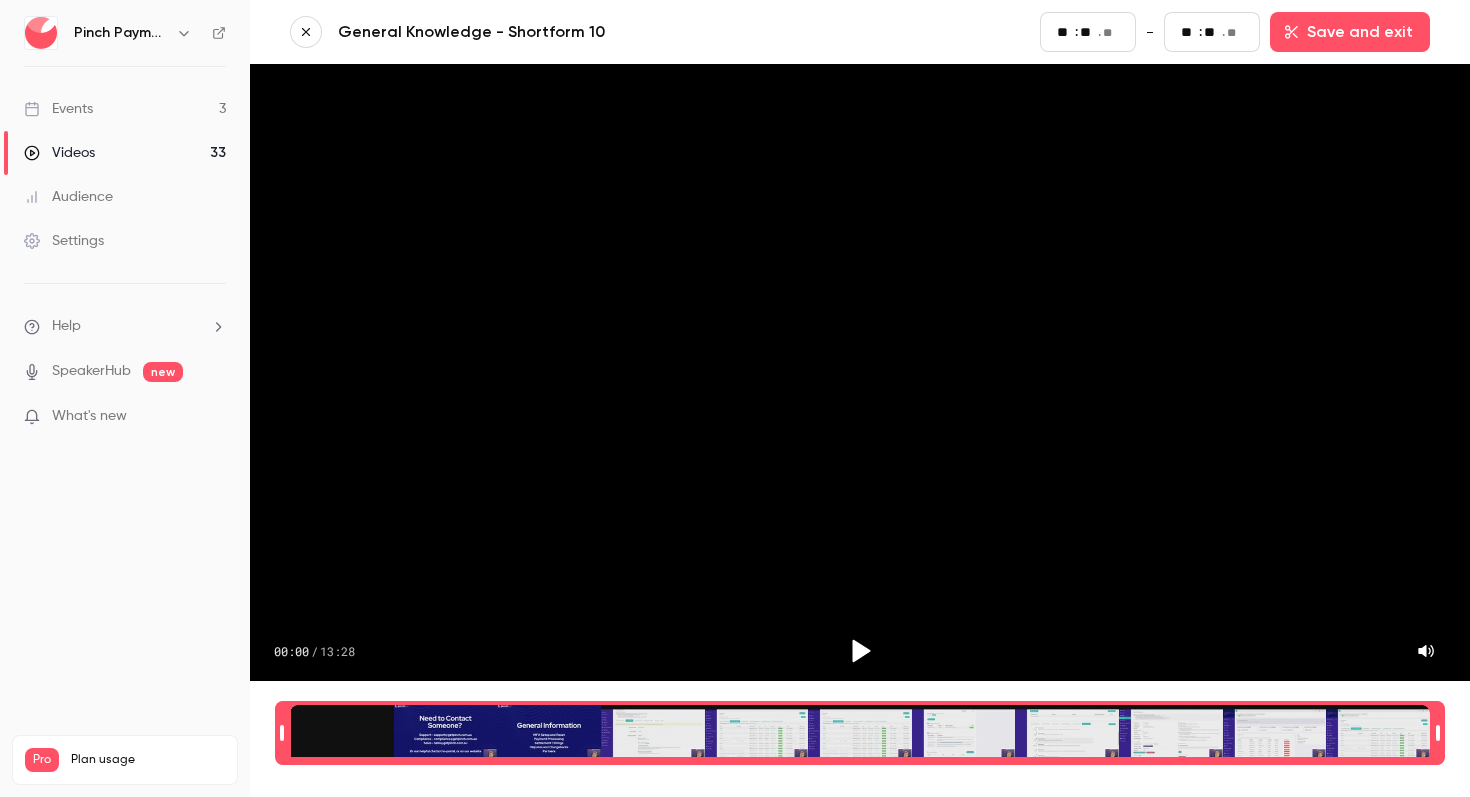 type on "**" 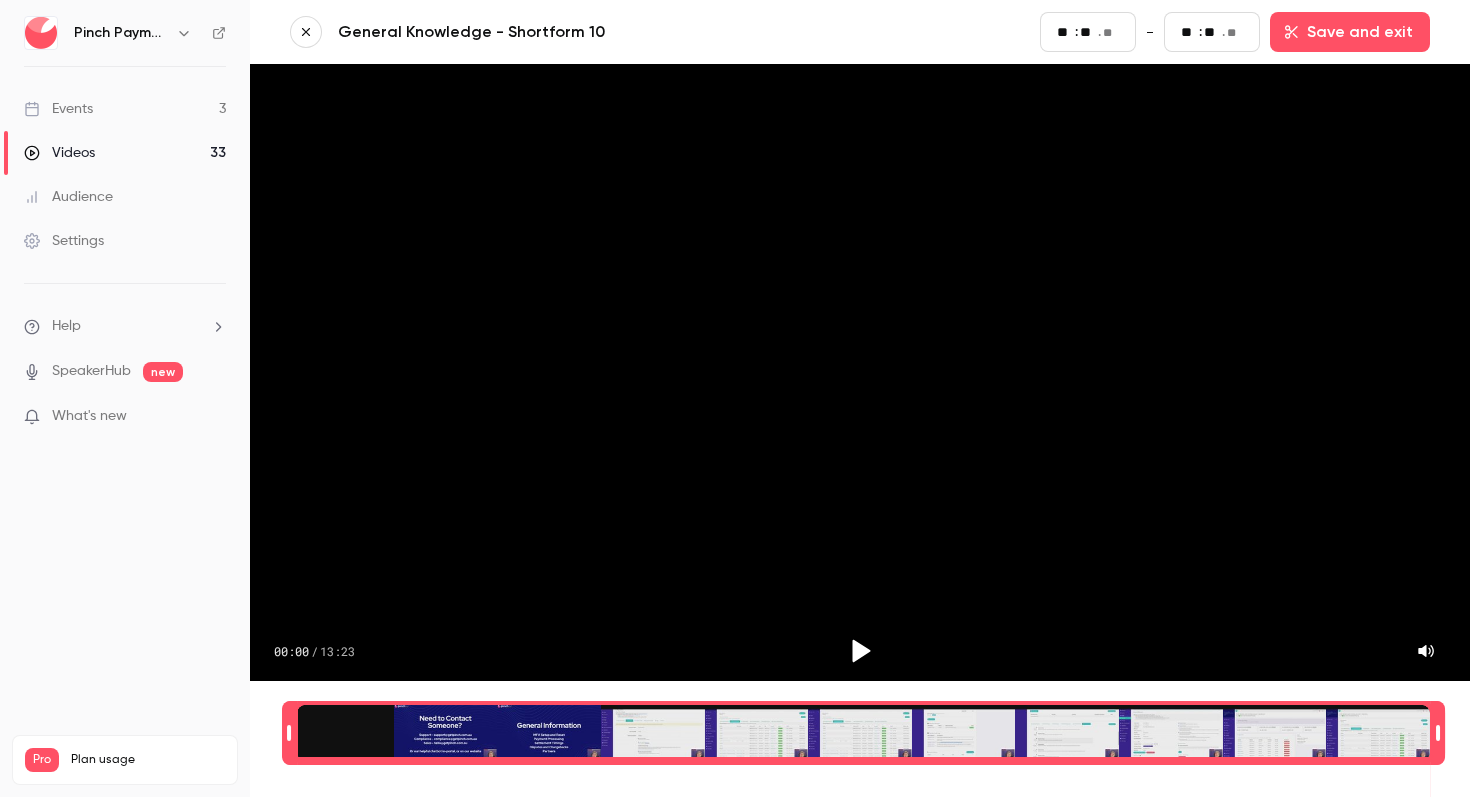 type on "**" 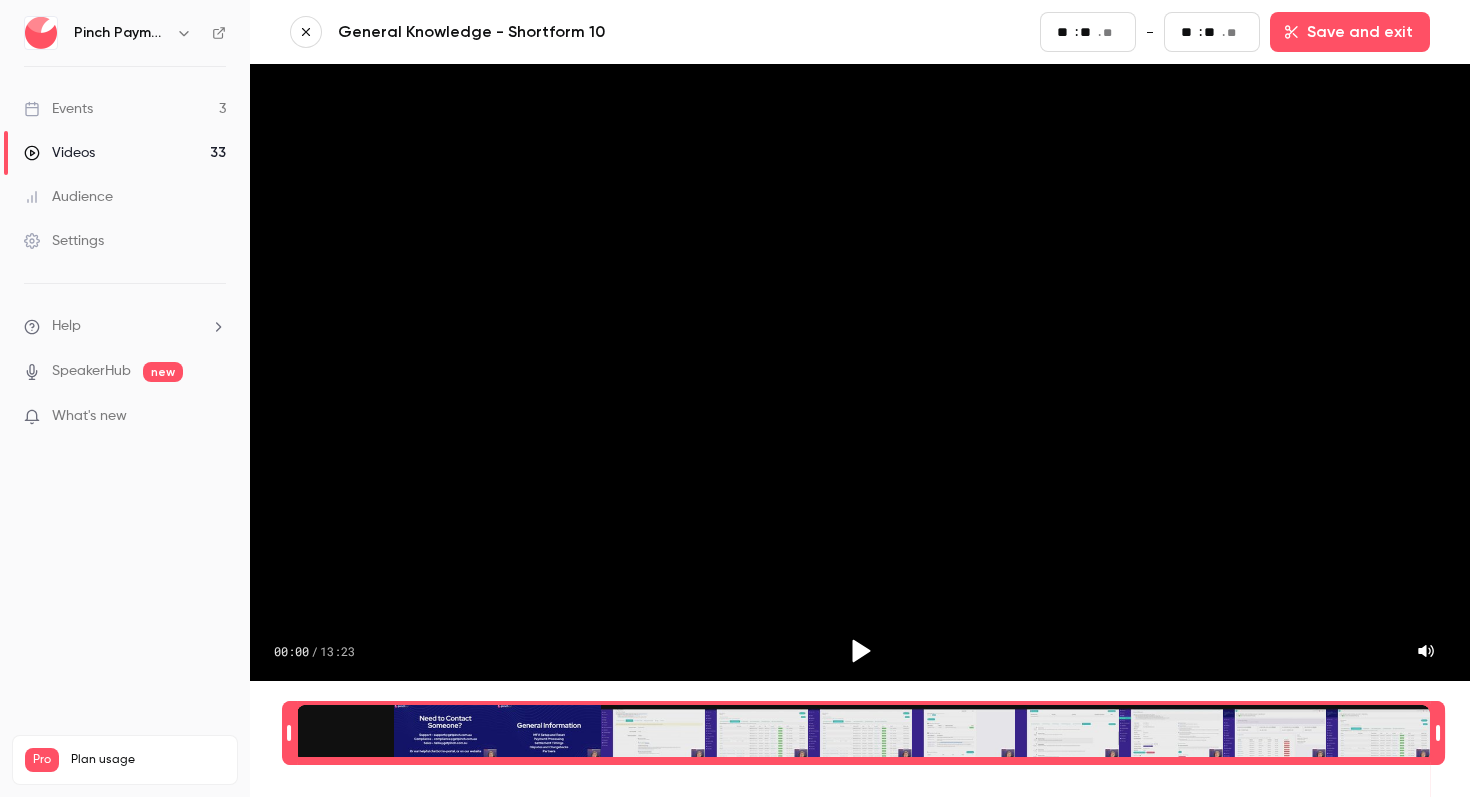 click 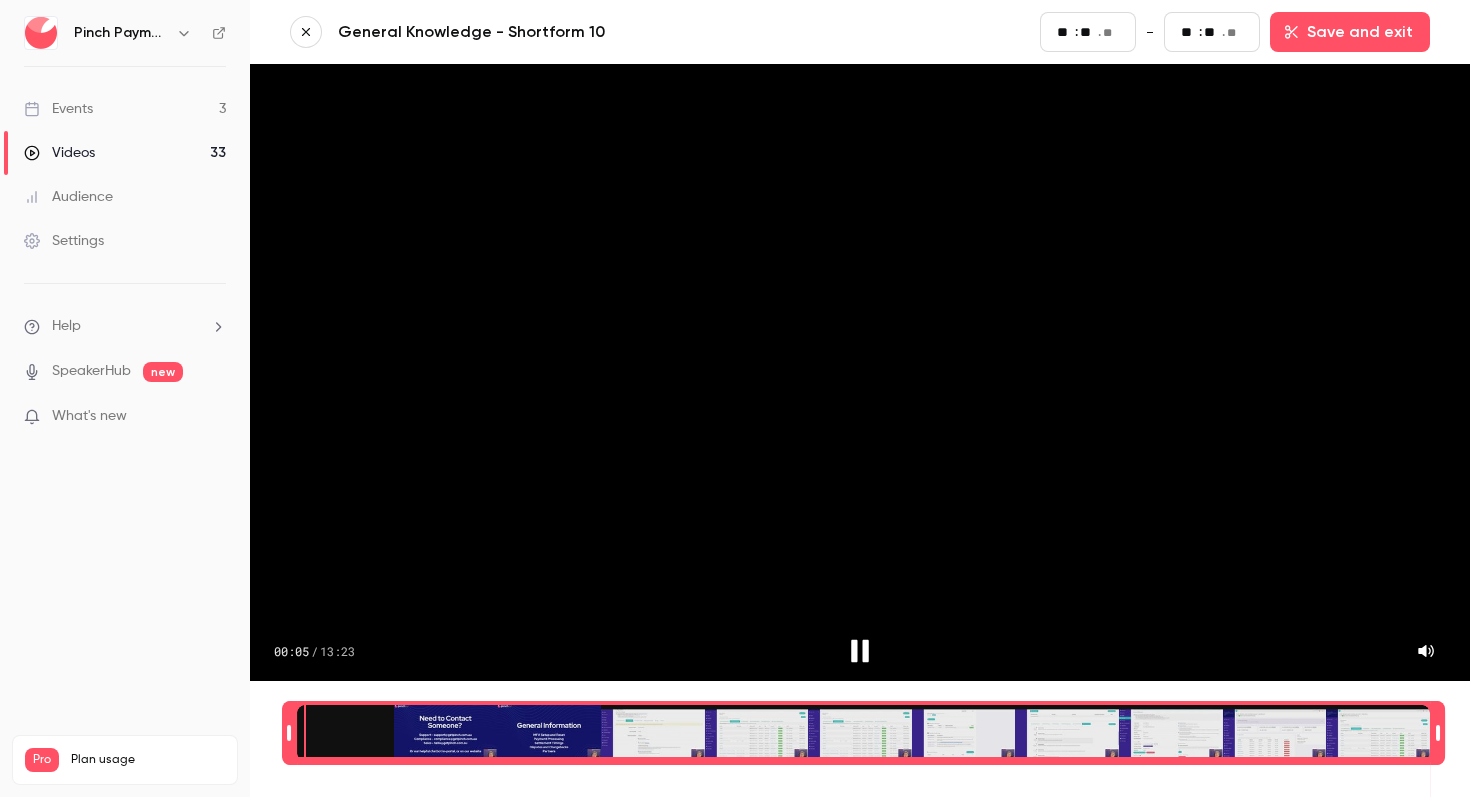 click at bounding box center [863, 733] 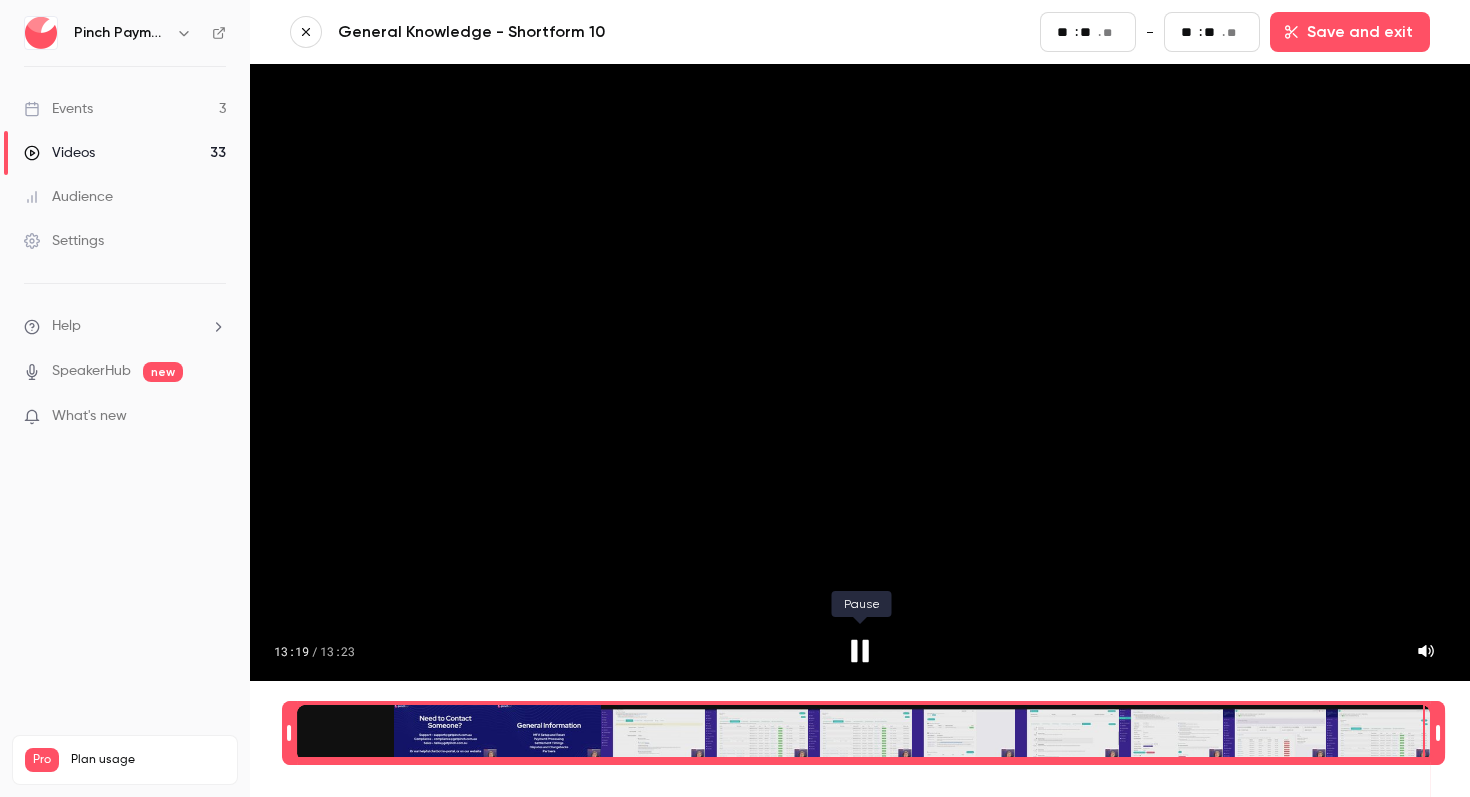 click 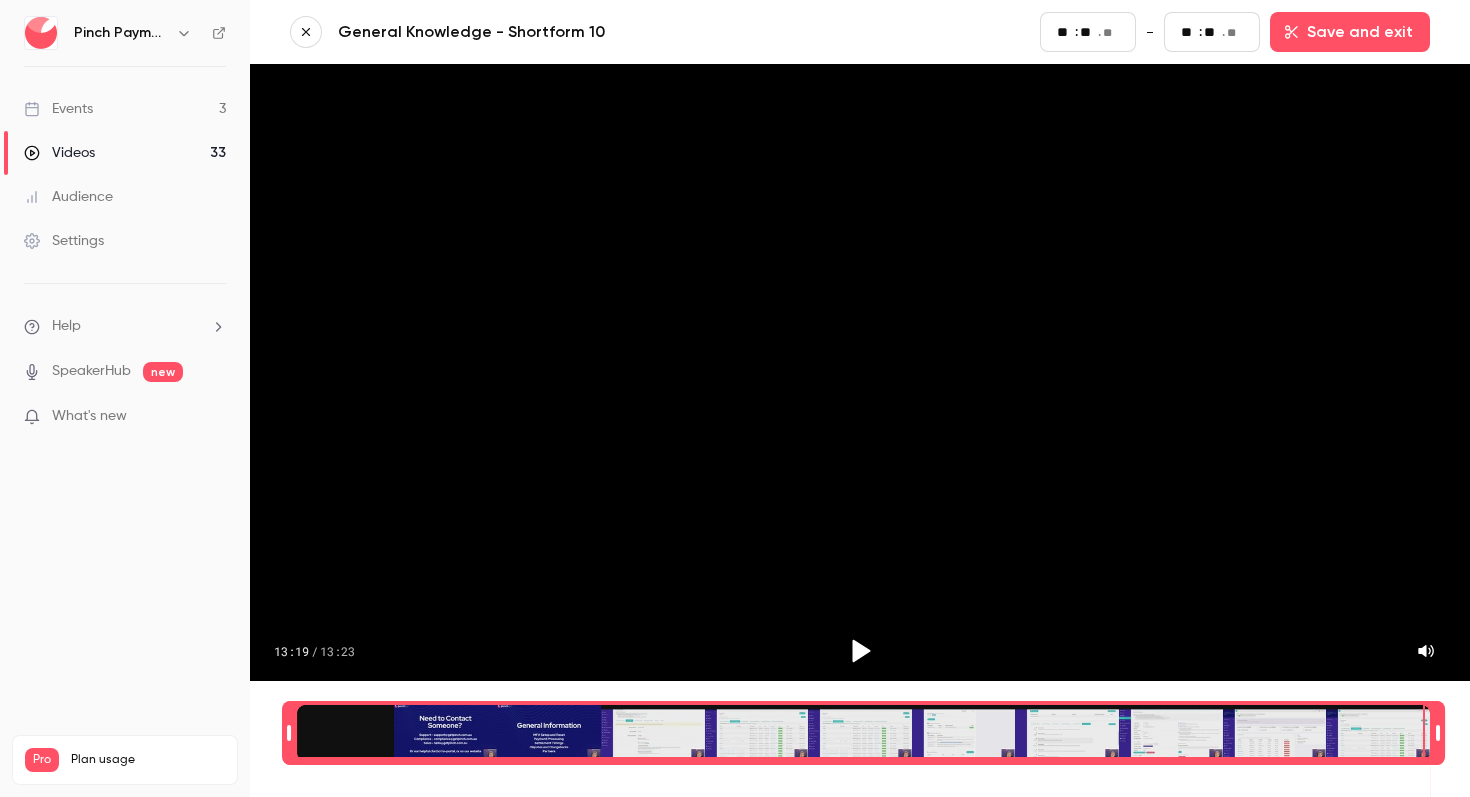 type on "***" 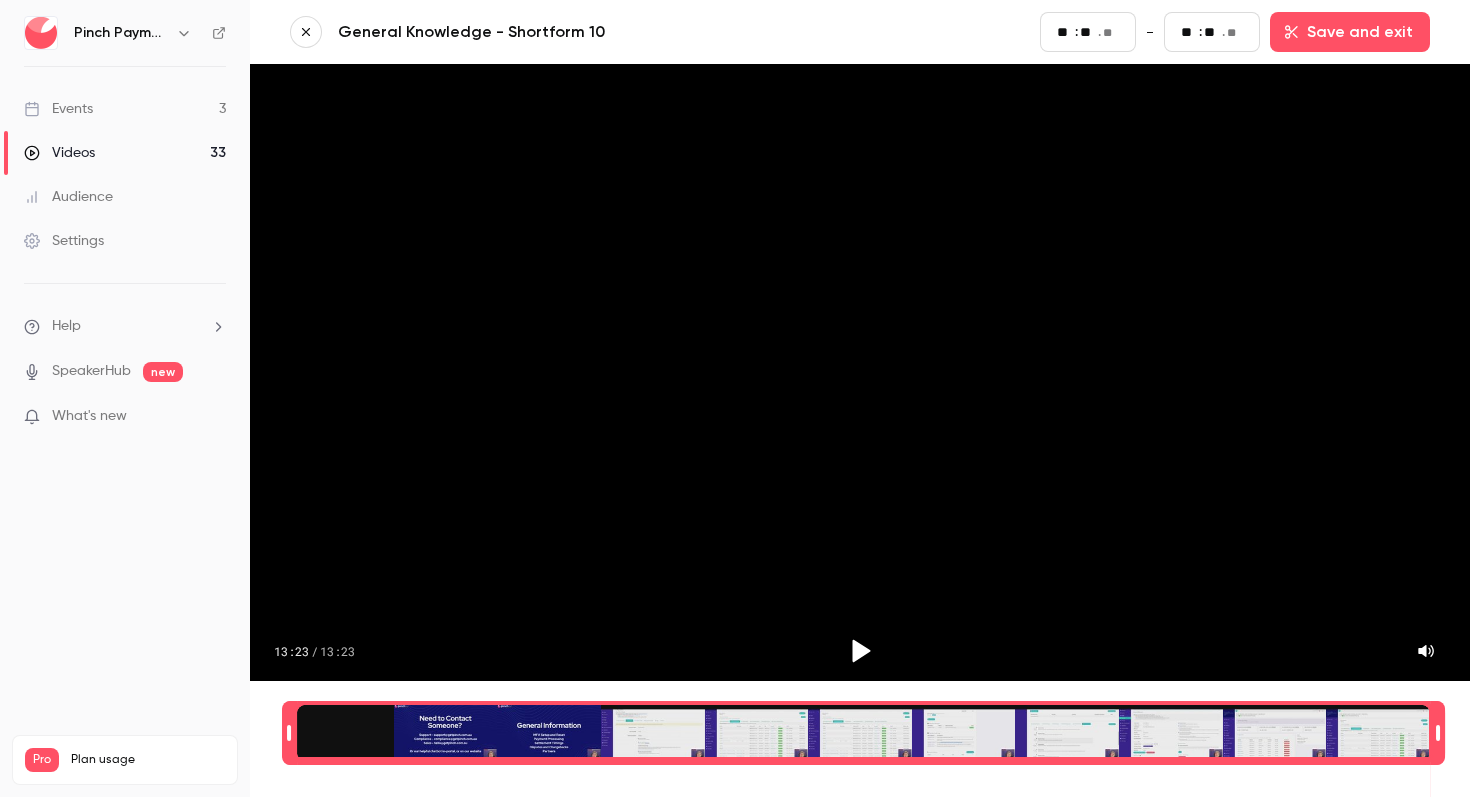 type on "**" 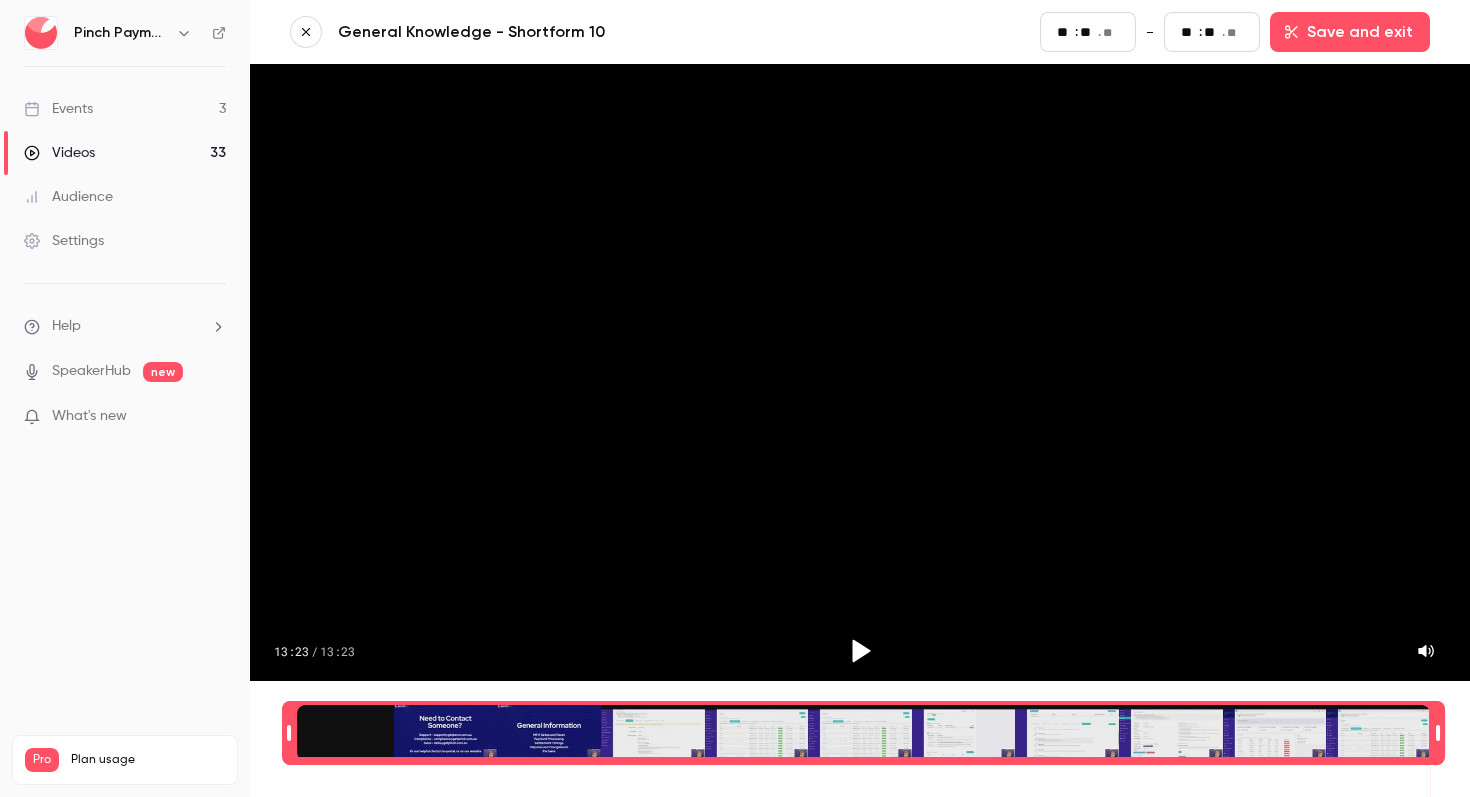type on "***" 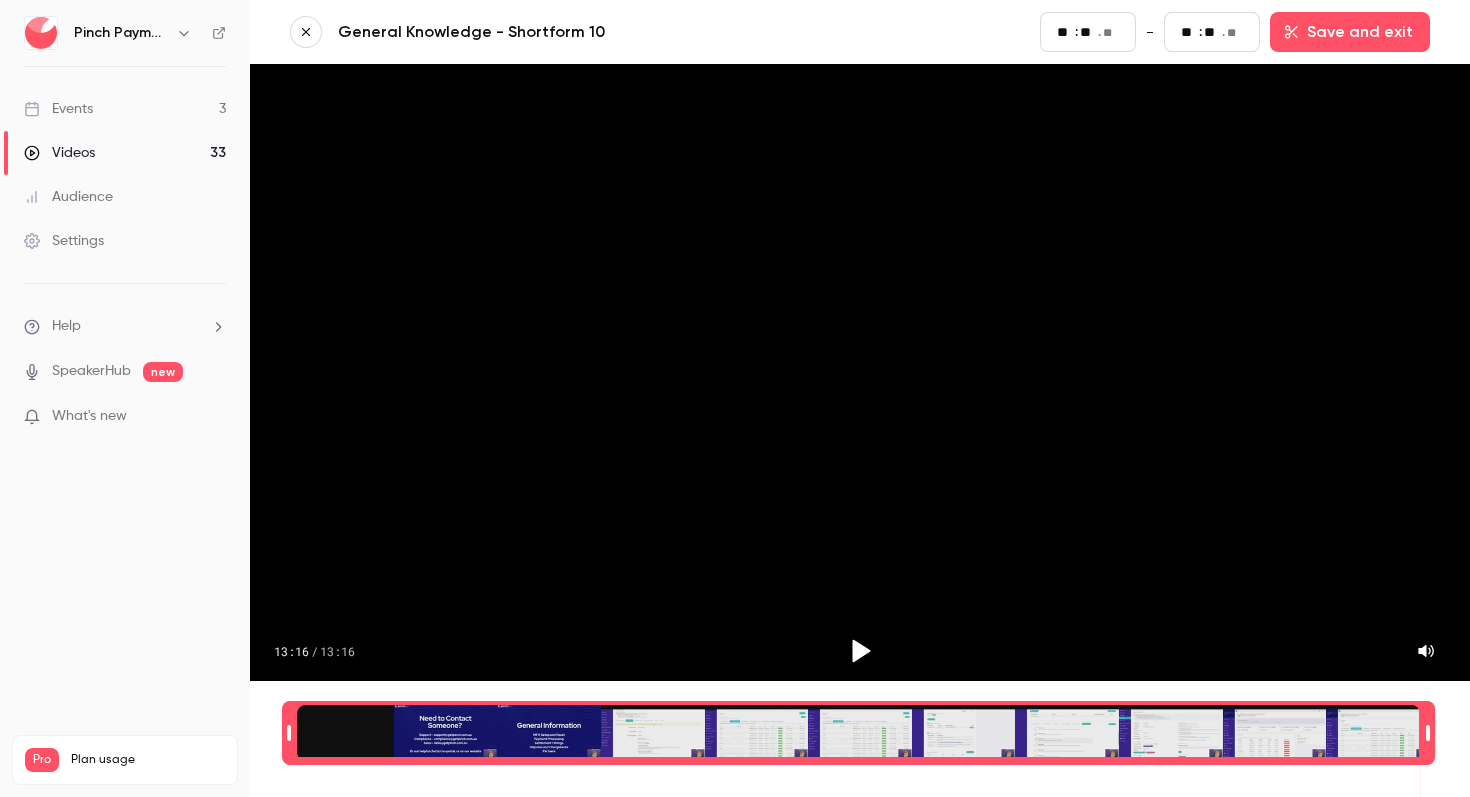 scroll, scrollTop: 0, scrollLeft: 1, axis: horizontal 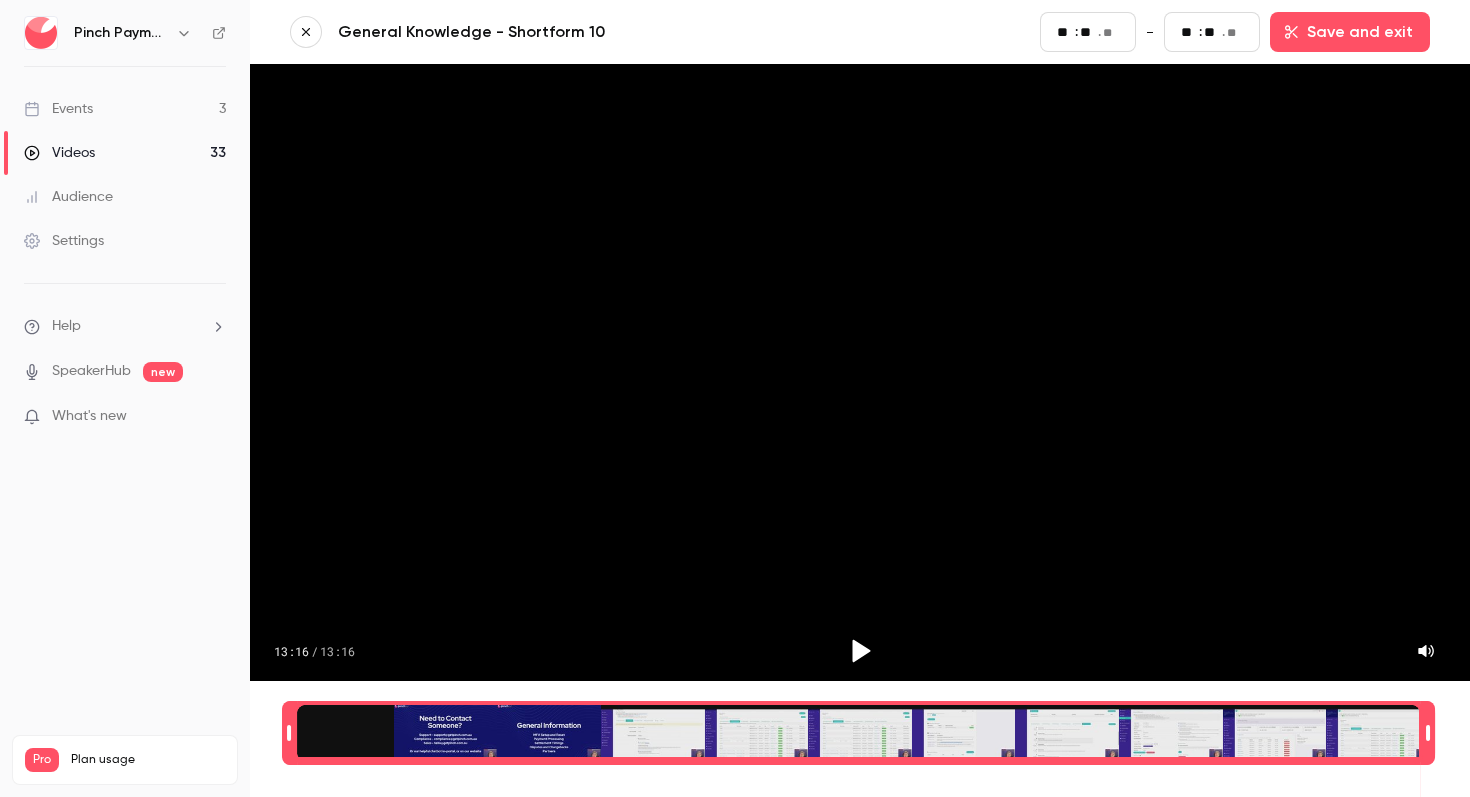 type on "***" 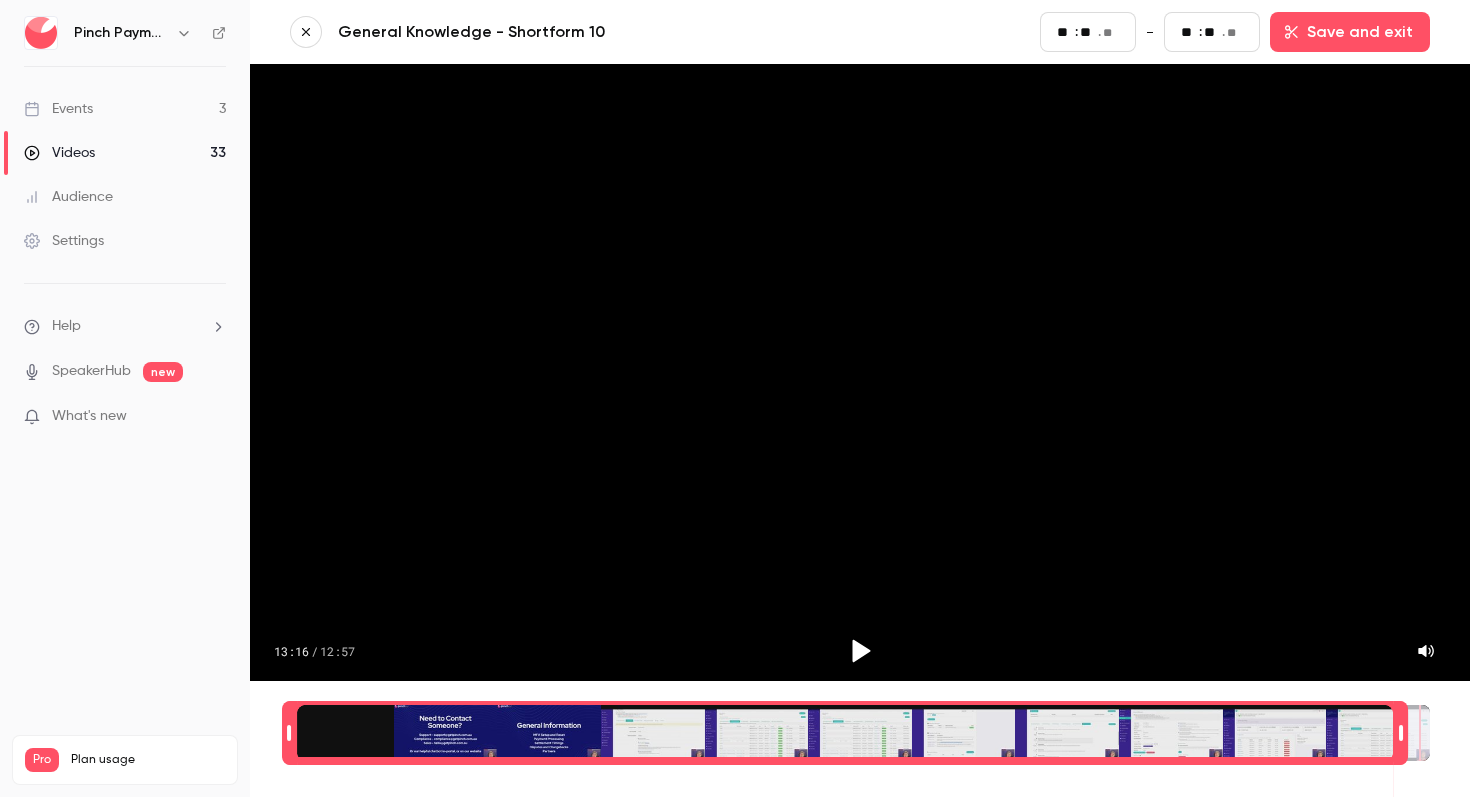 type on "**" 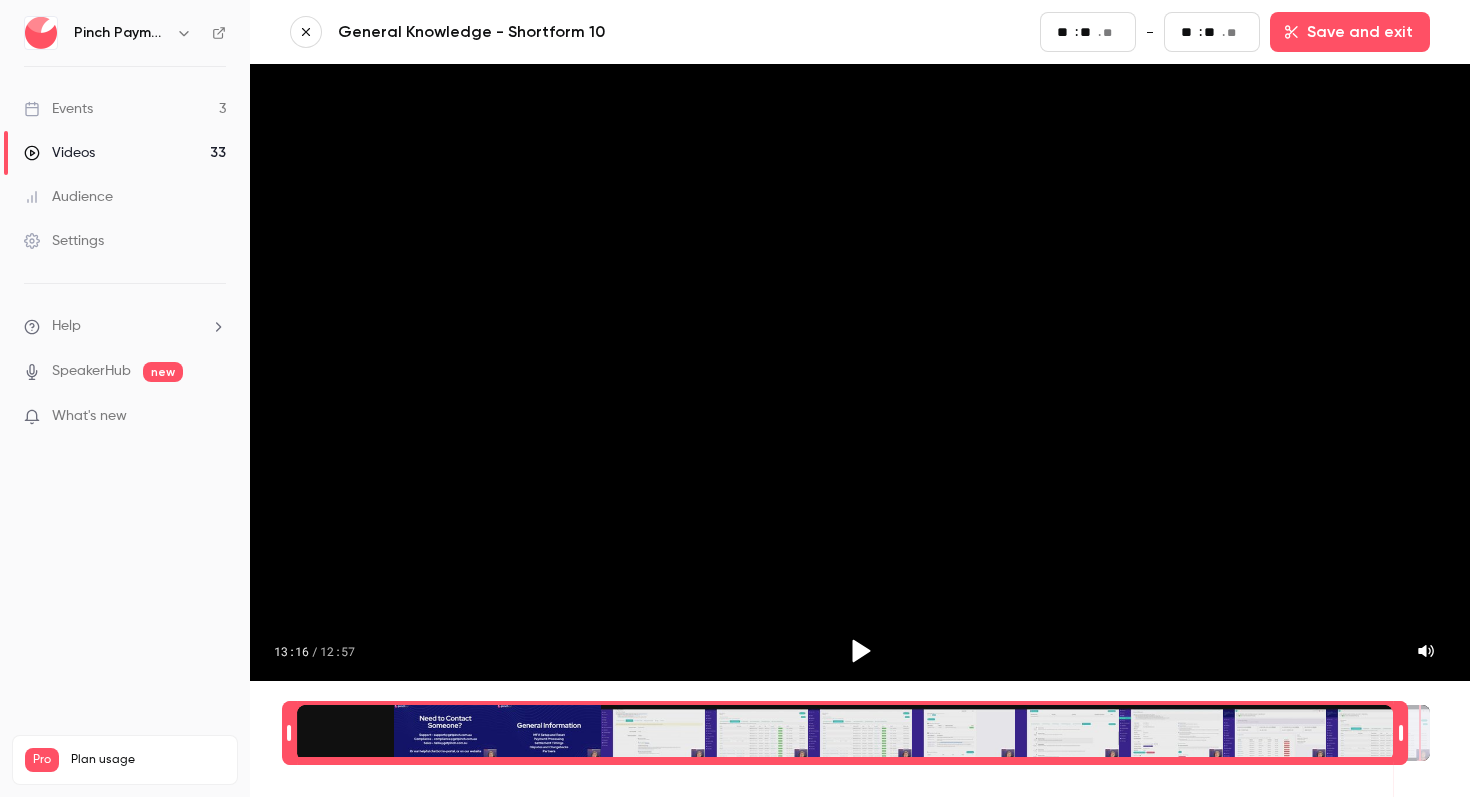 type on "***" 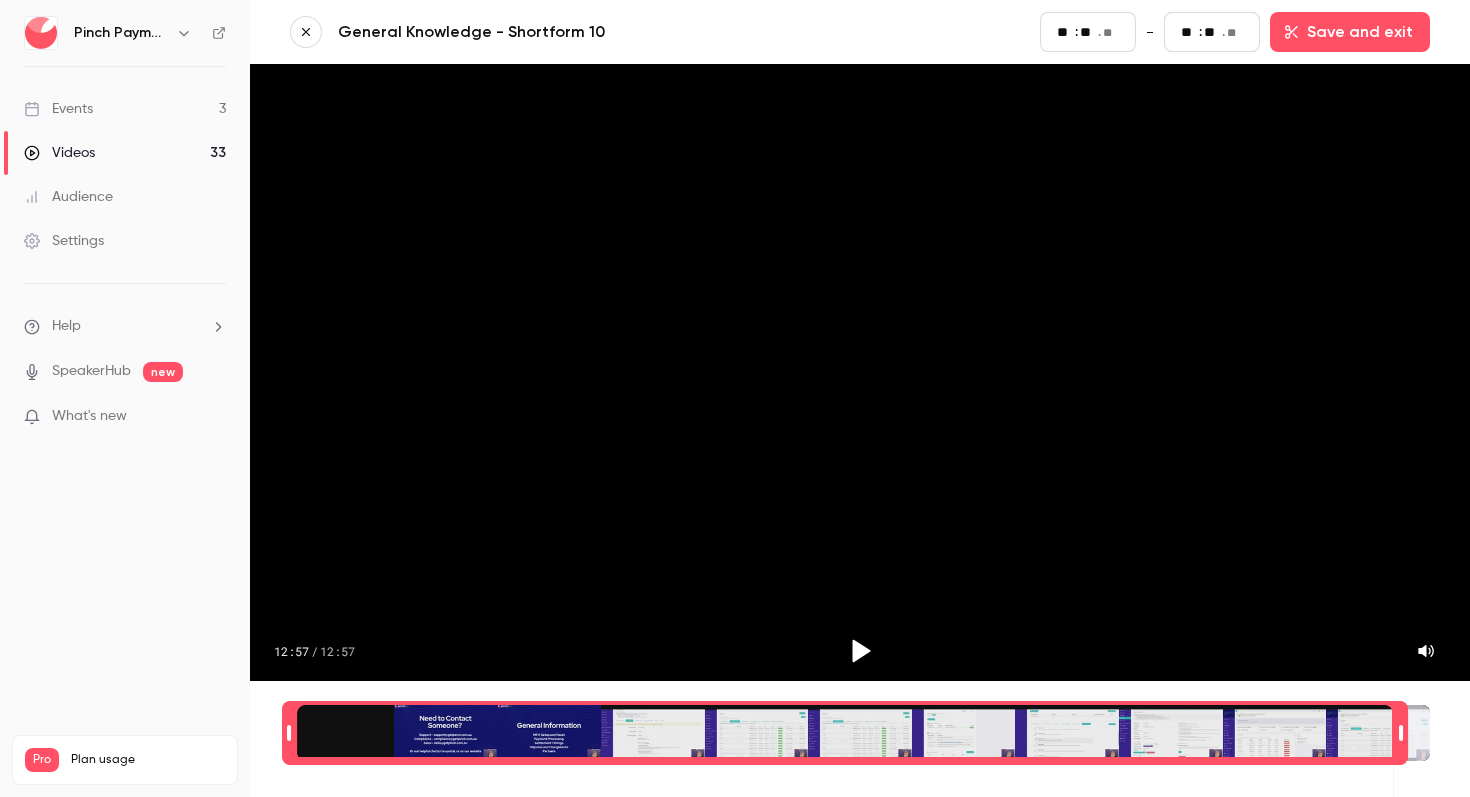 type on "**" 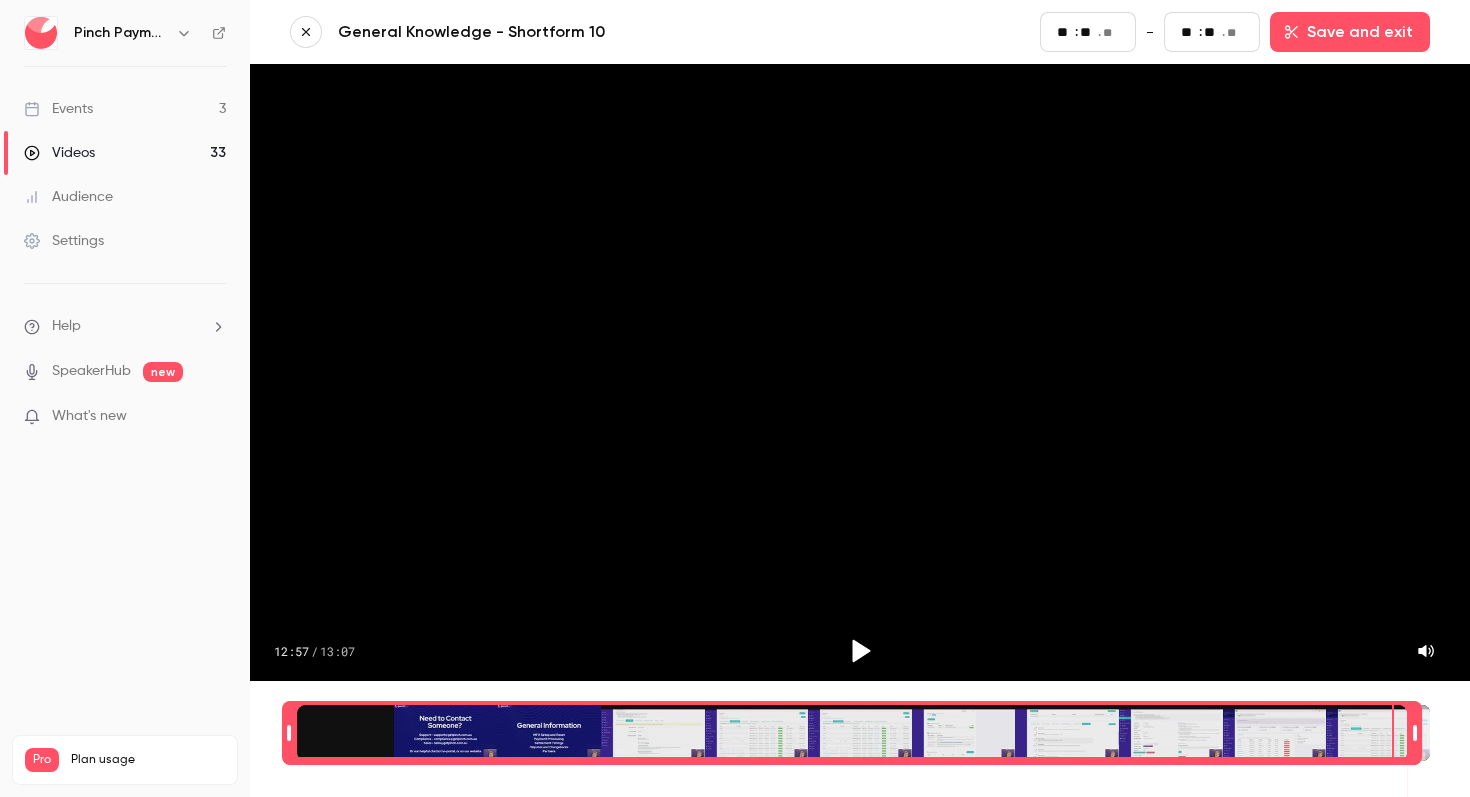 type on "***" 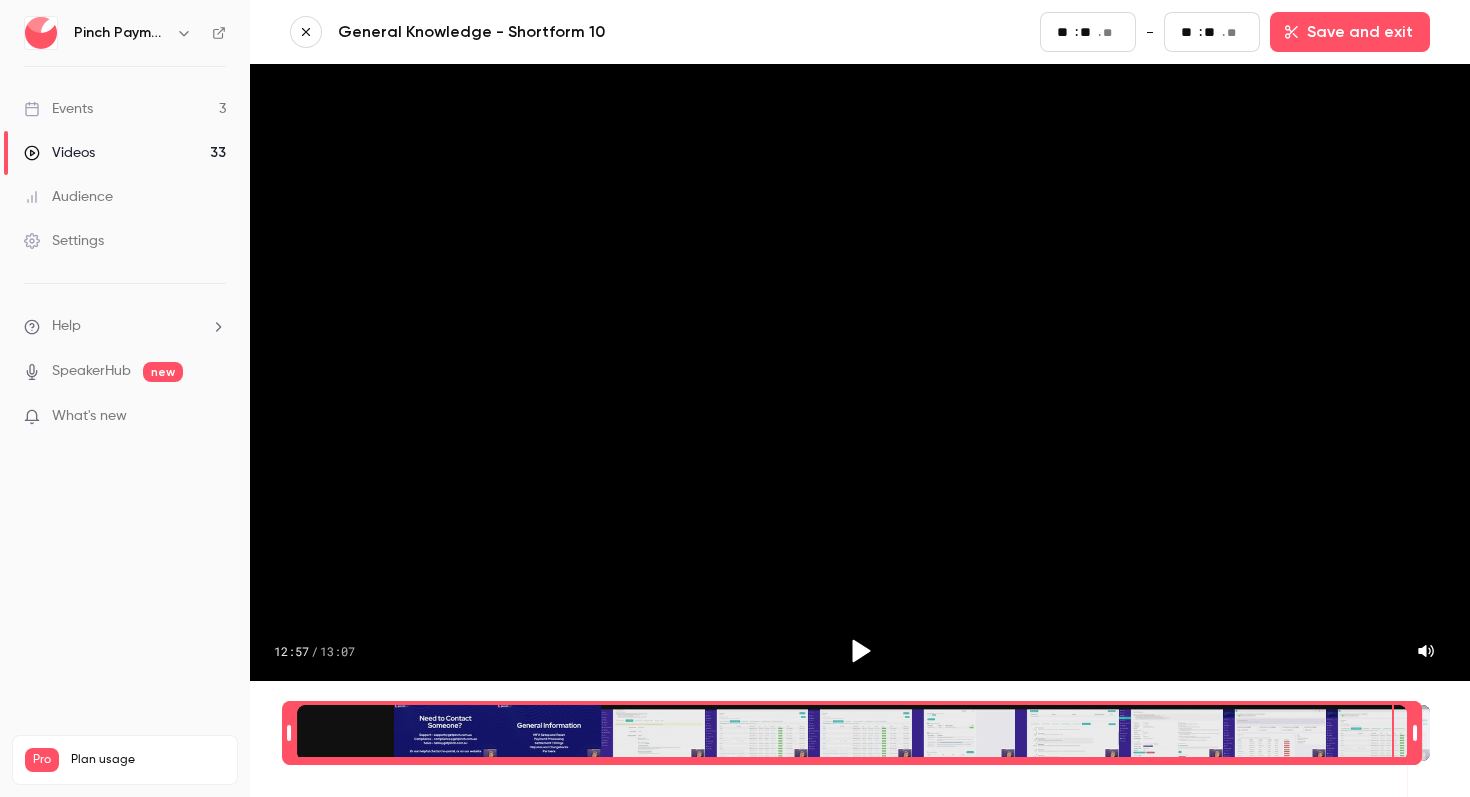 type on "**" 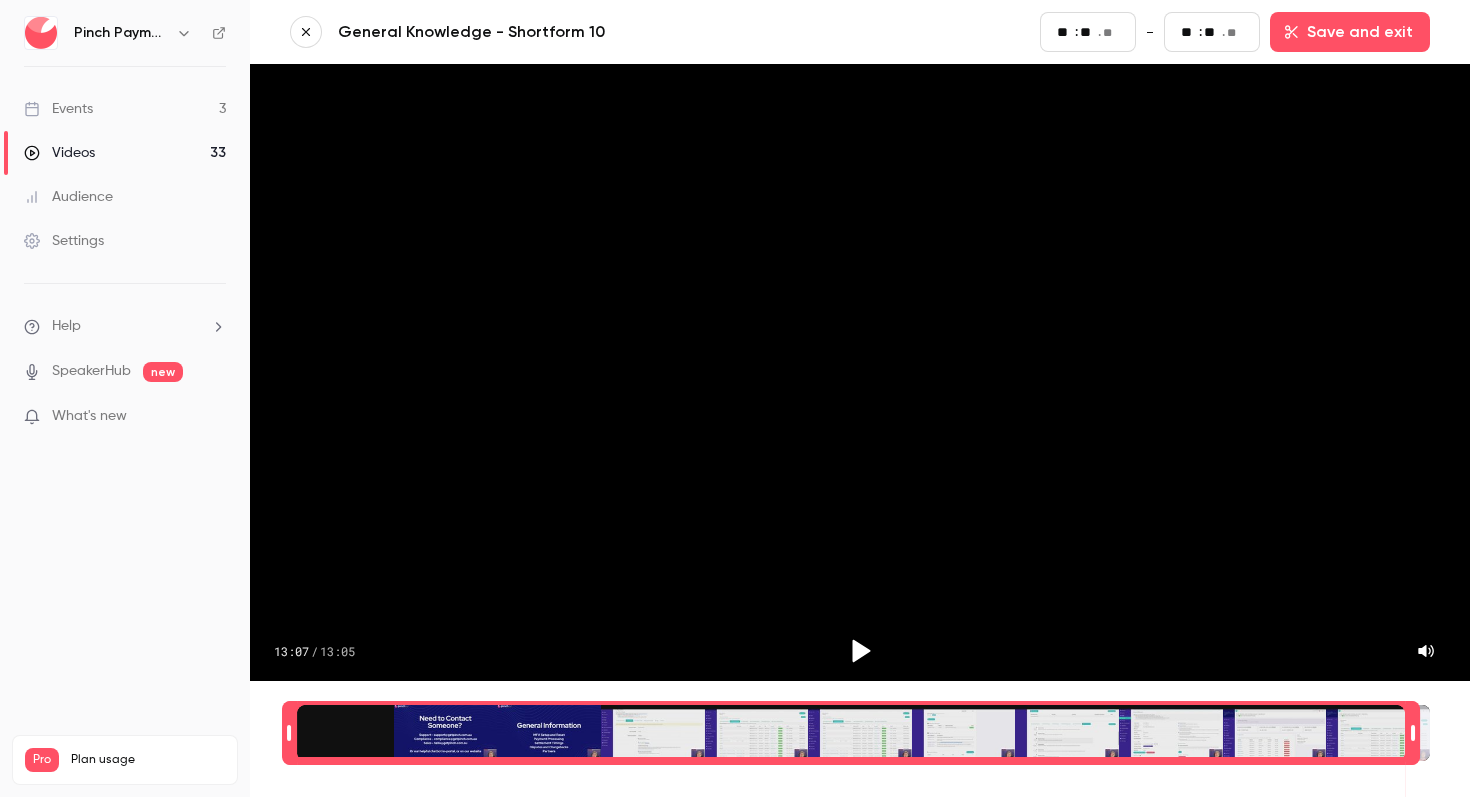 scroll, scrollTop: 0, scrollLeft: 1, axis: horizontal 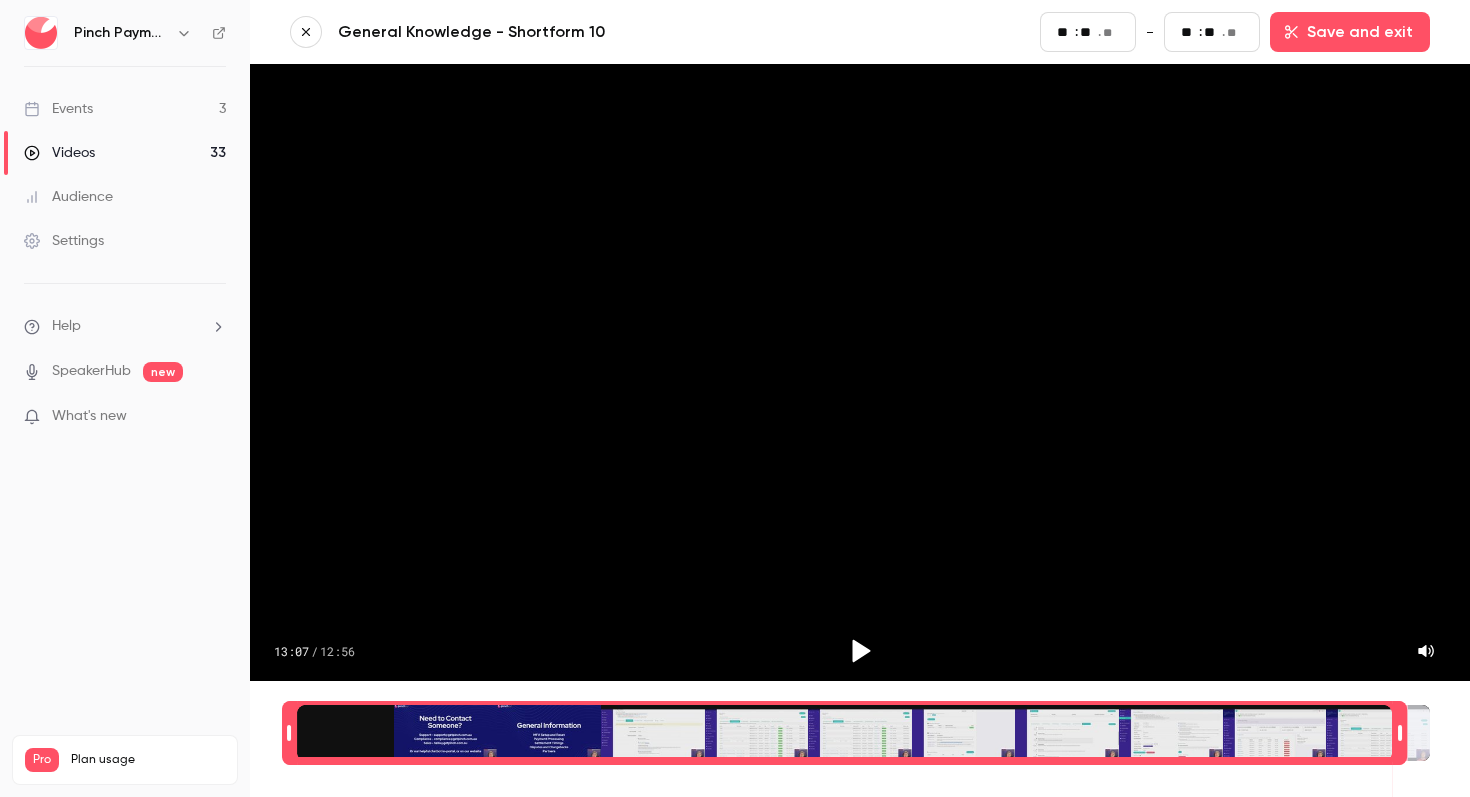 type on "**" 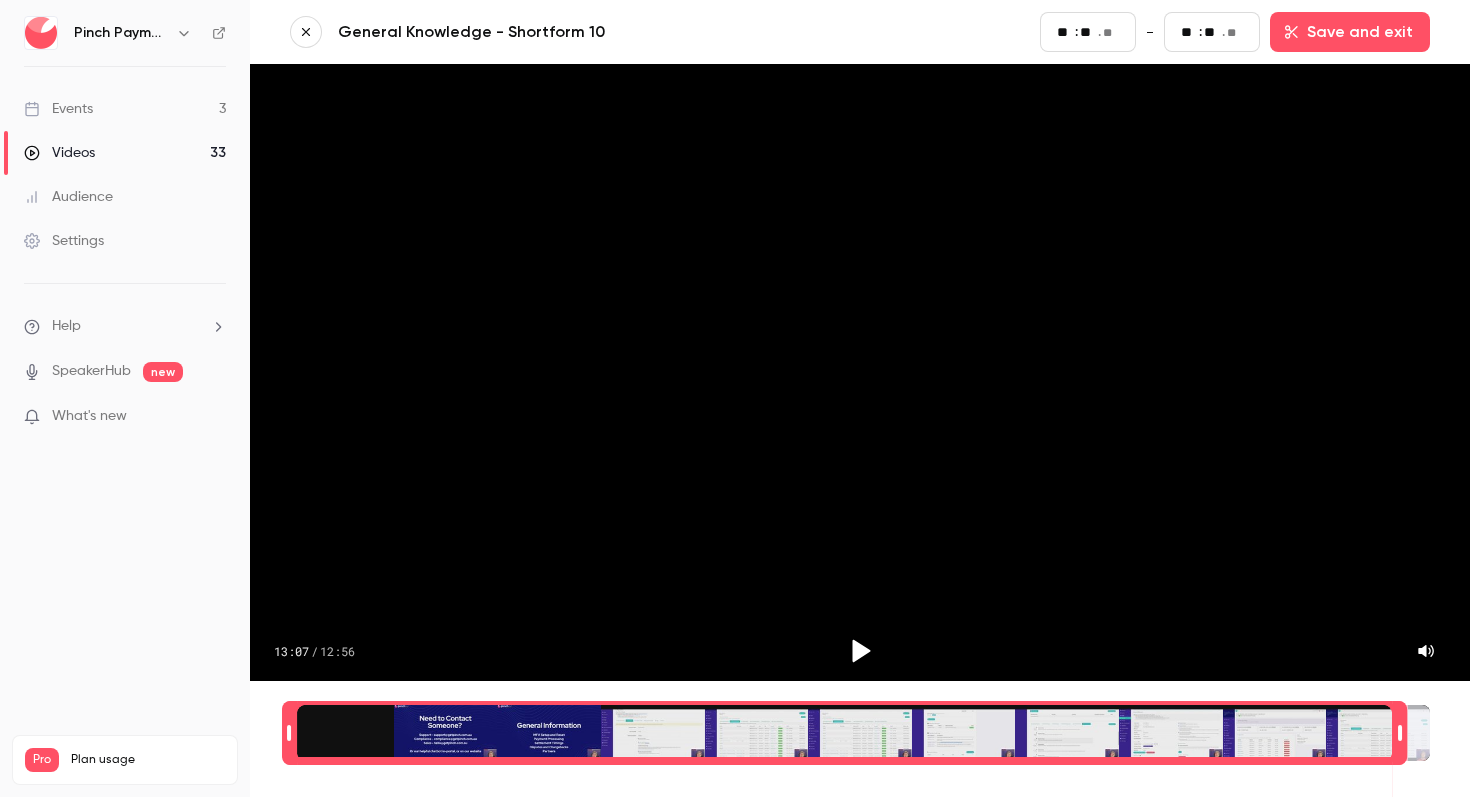 scroll, scrollTop: 0, scrollLeft: 1, axis: horizontal 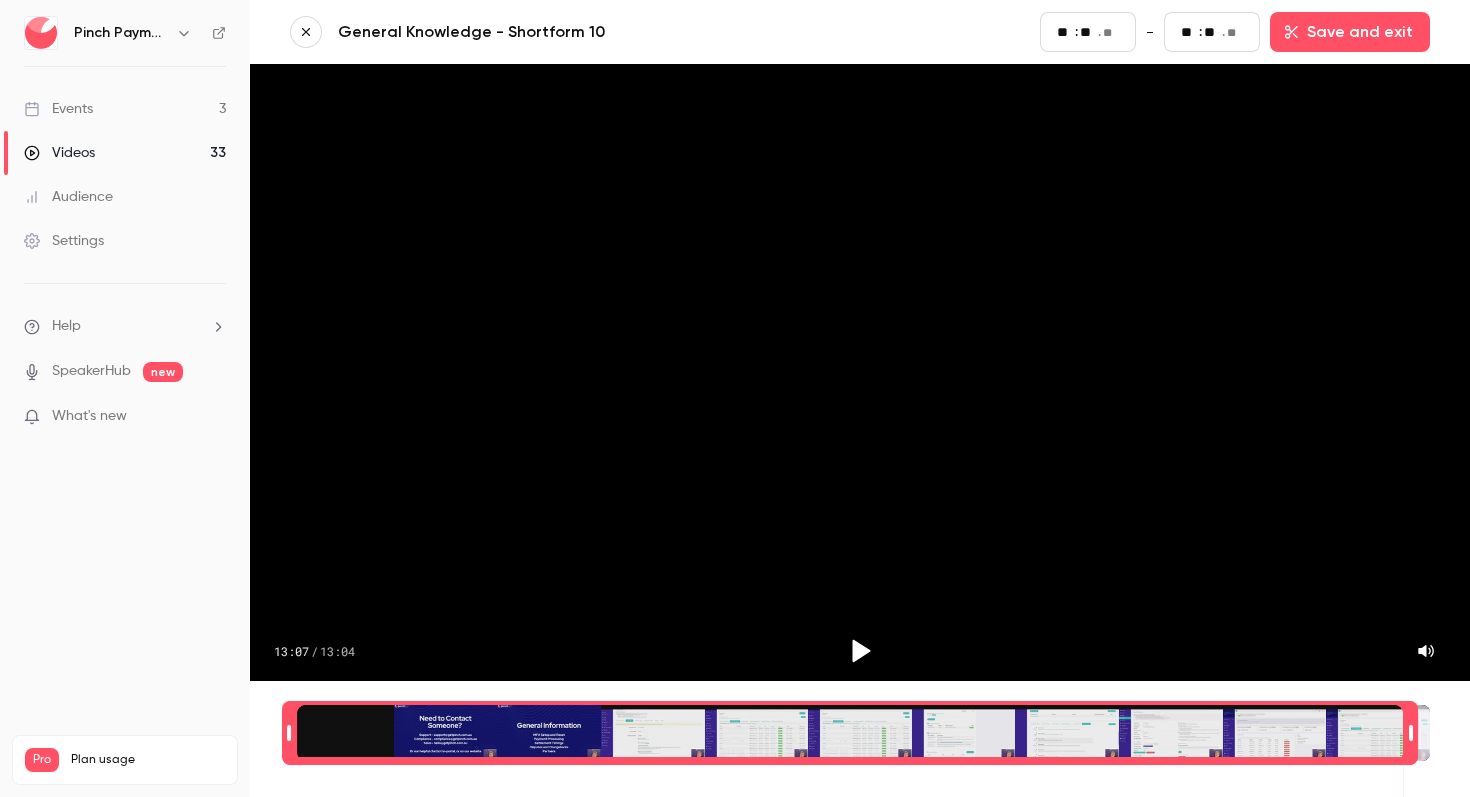 type on "***" 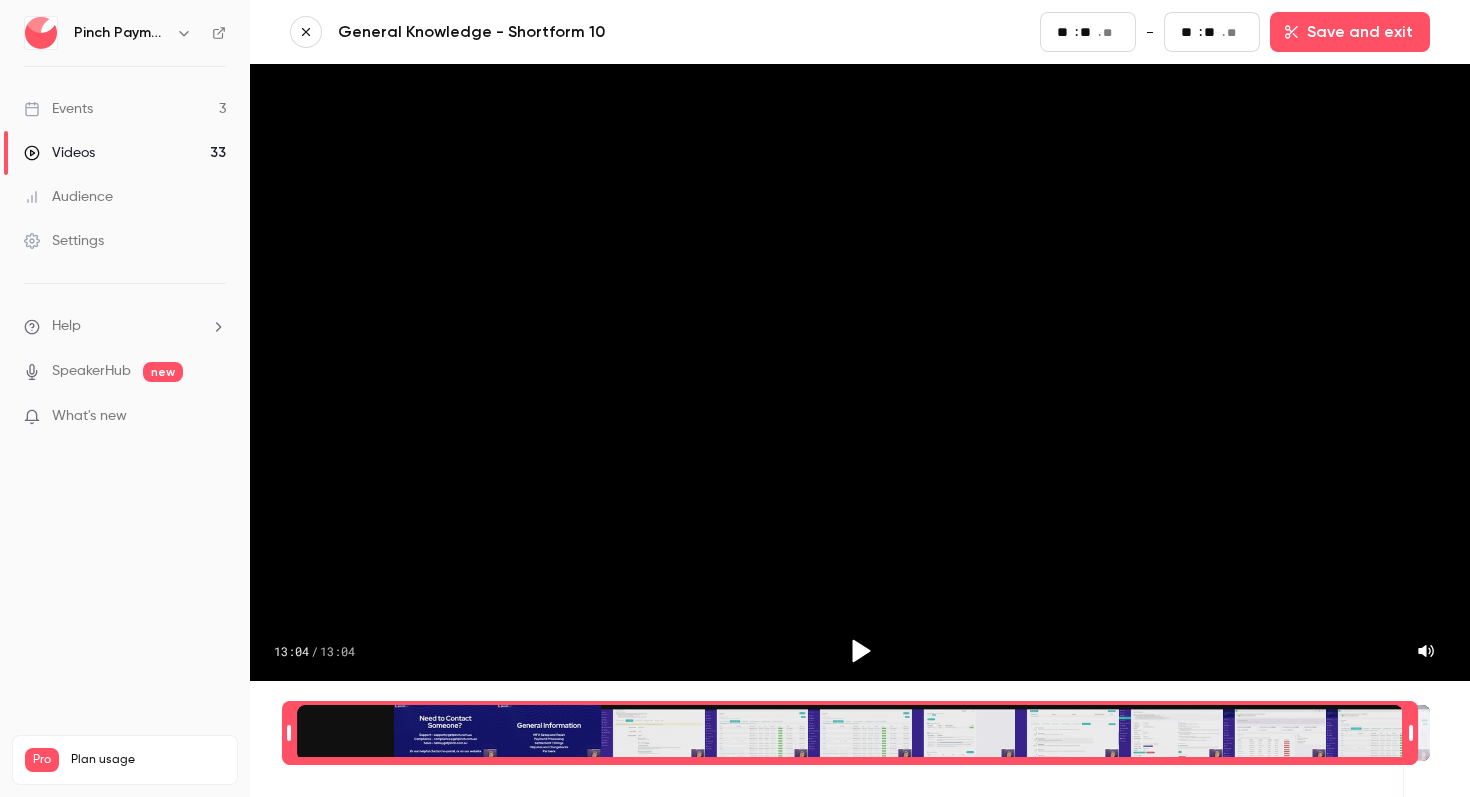 type on "**" 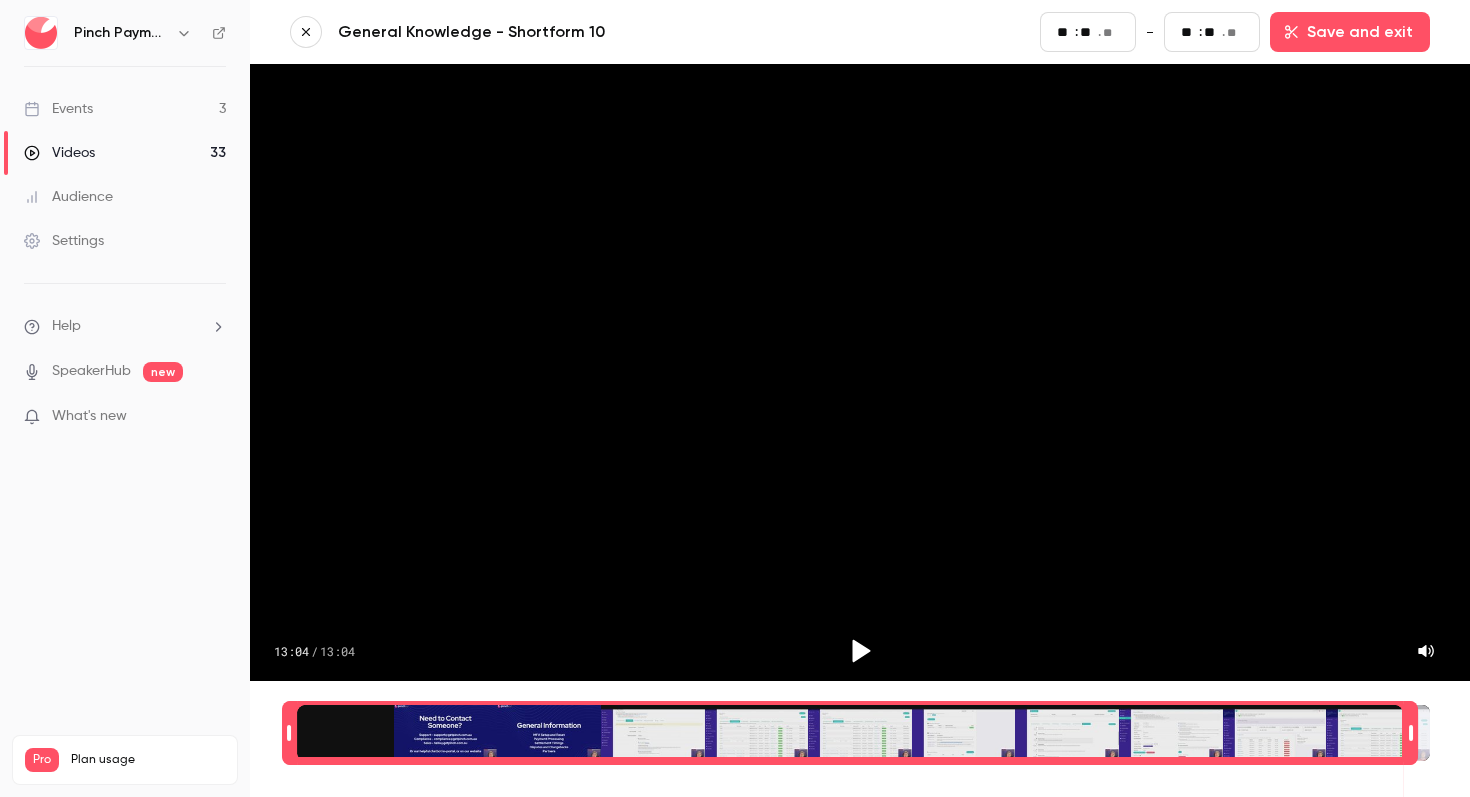 scroll, scrollTop: 0, scrollLeft: 0, axis: both 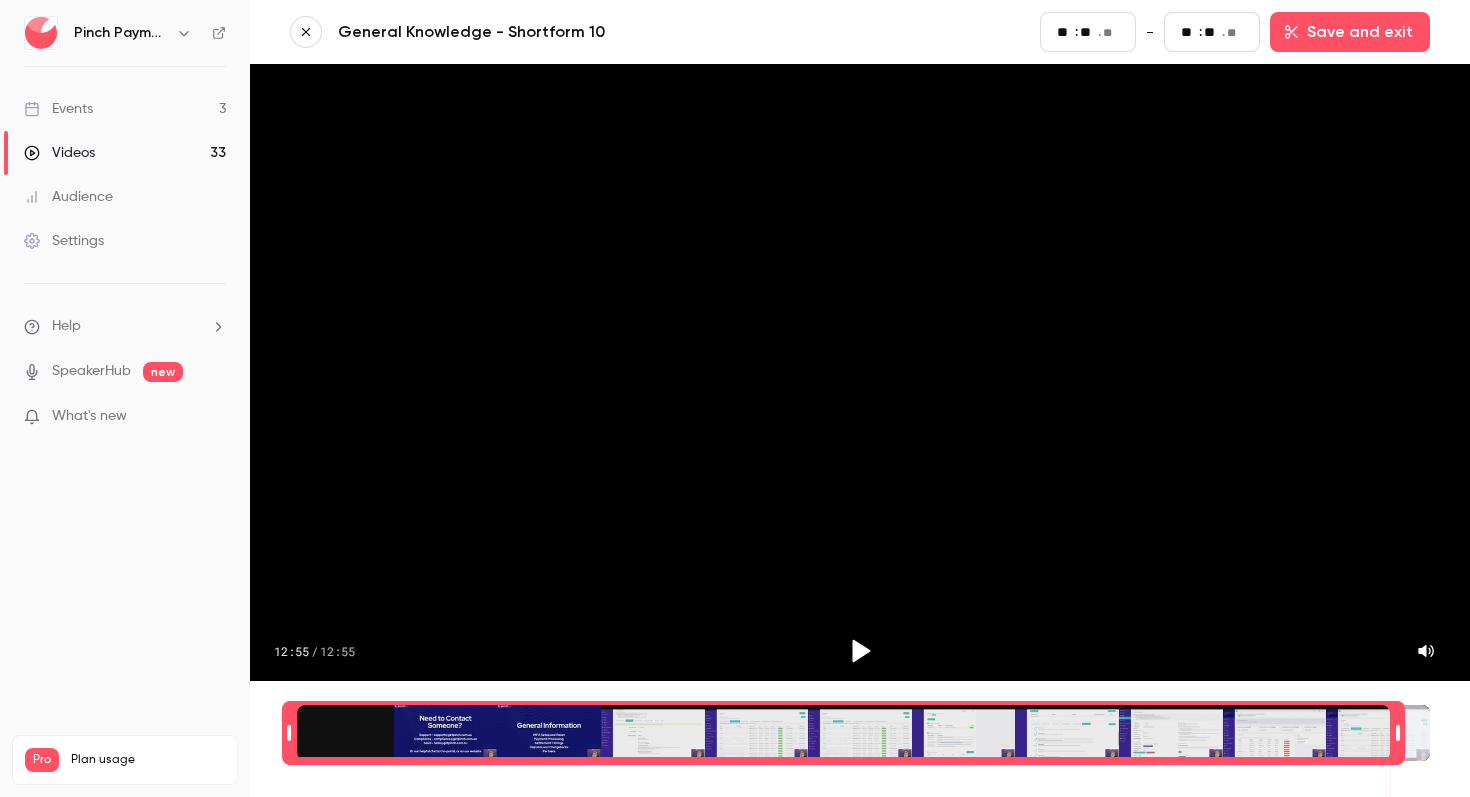 type on "**" 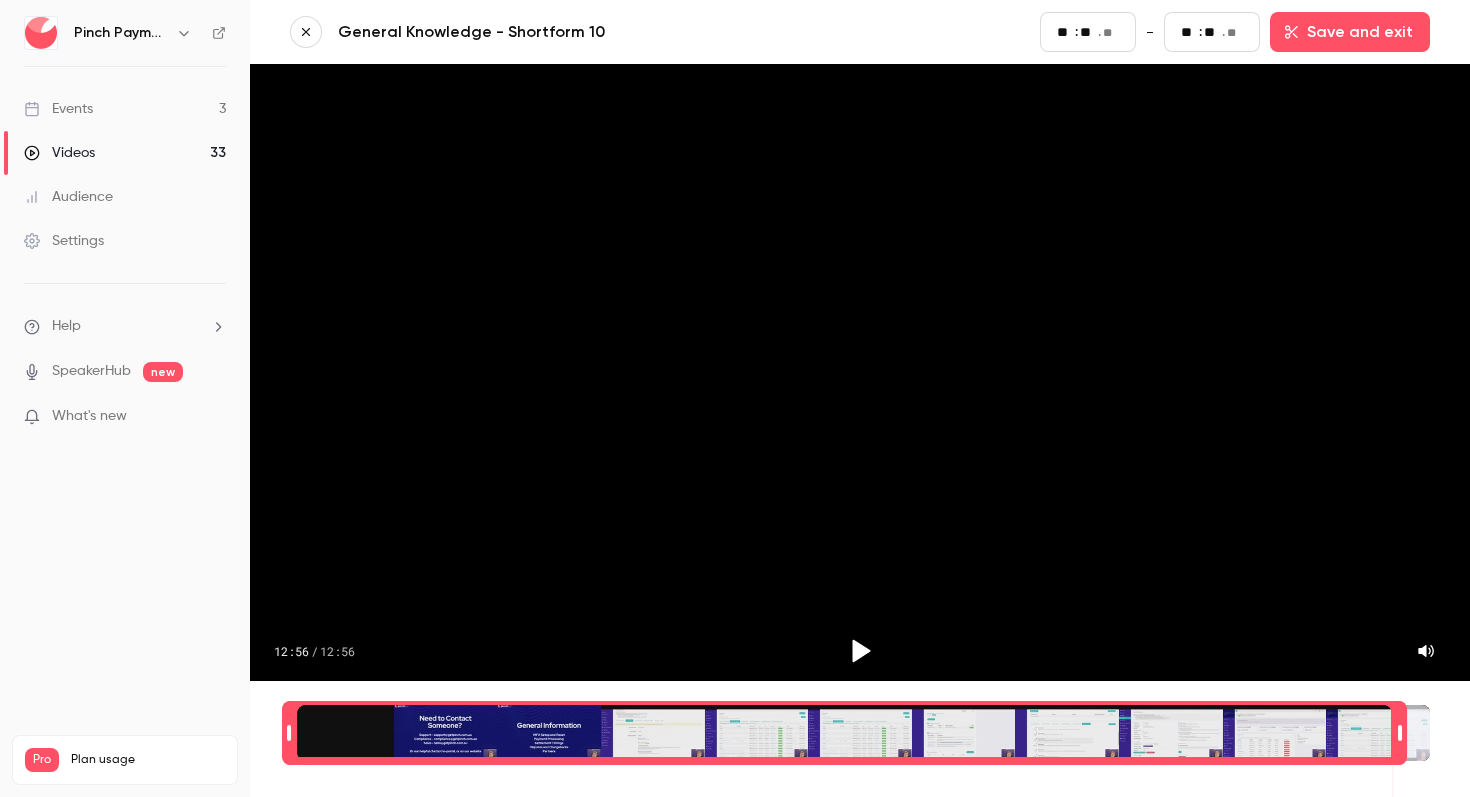 scroll, scrollTop: 0, scrollLeft: 1, axis: horizontal 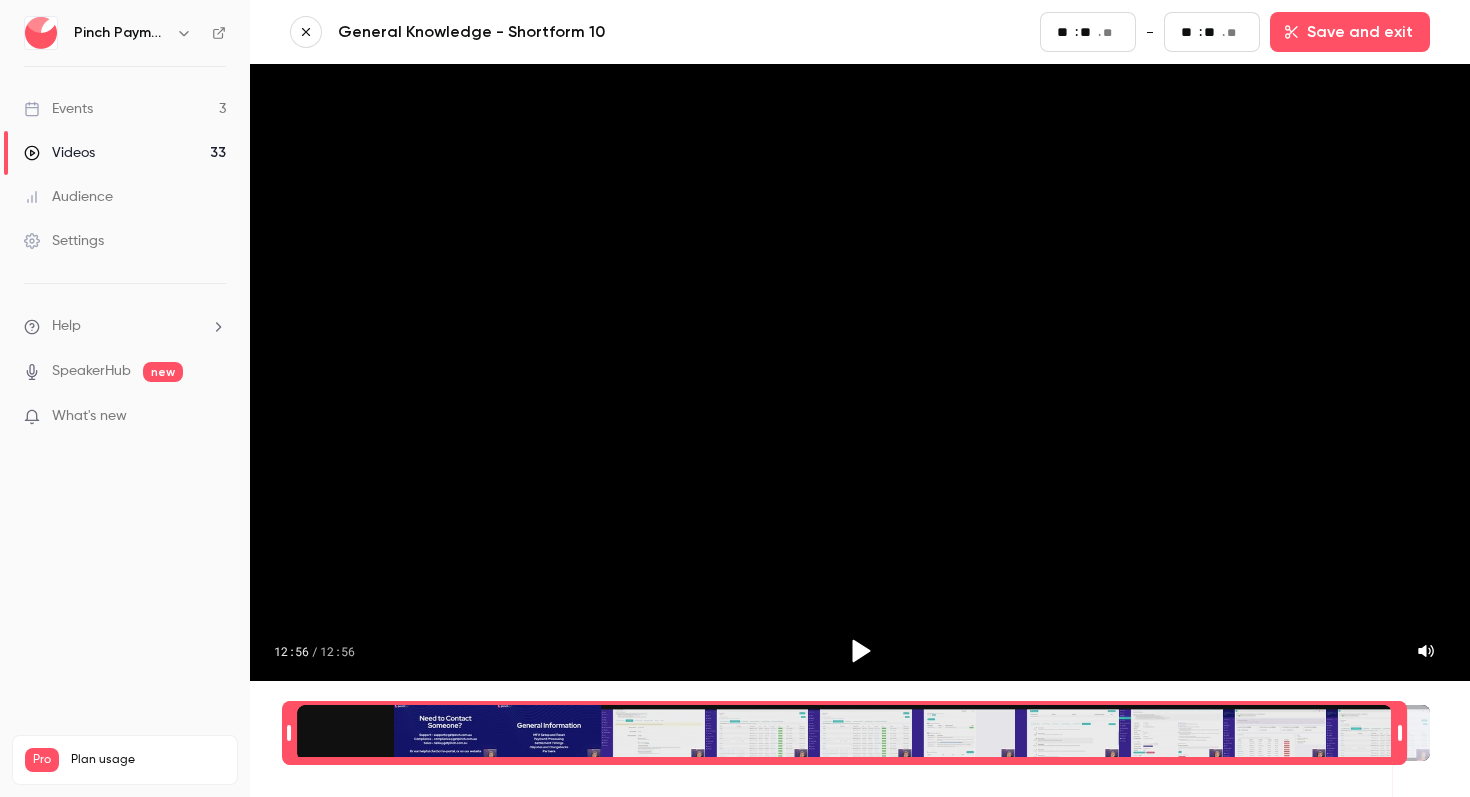 type on "**" 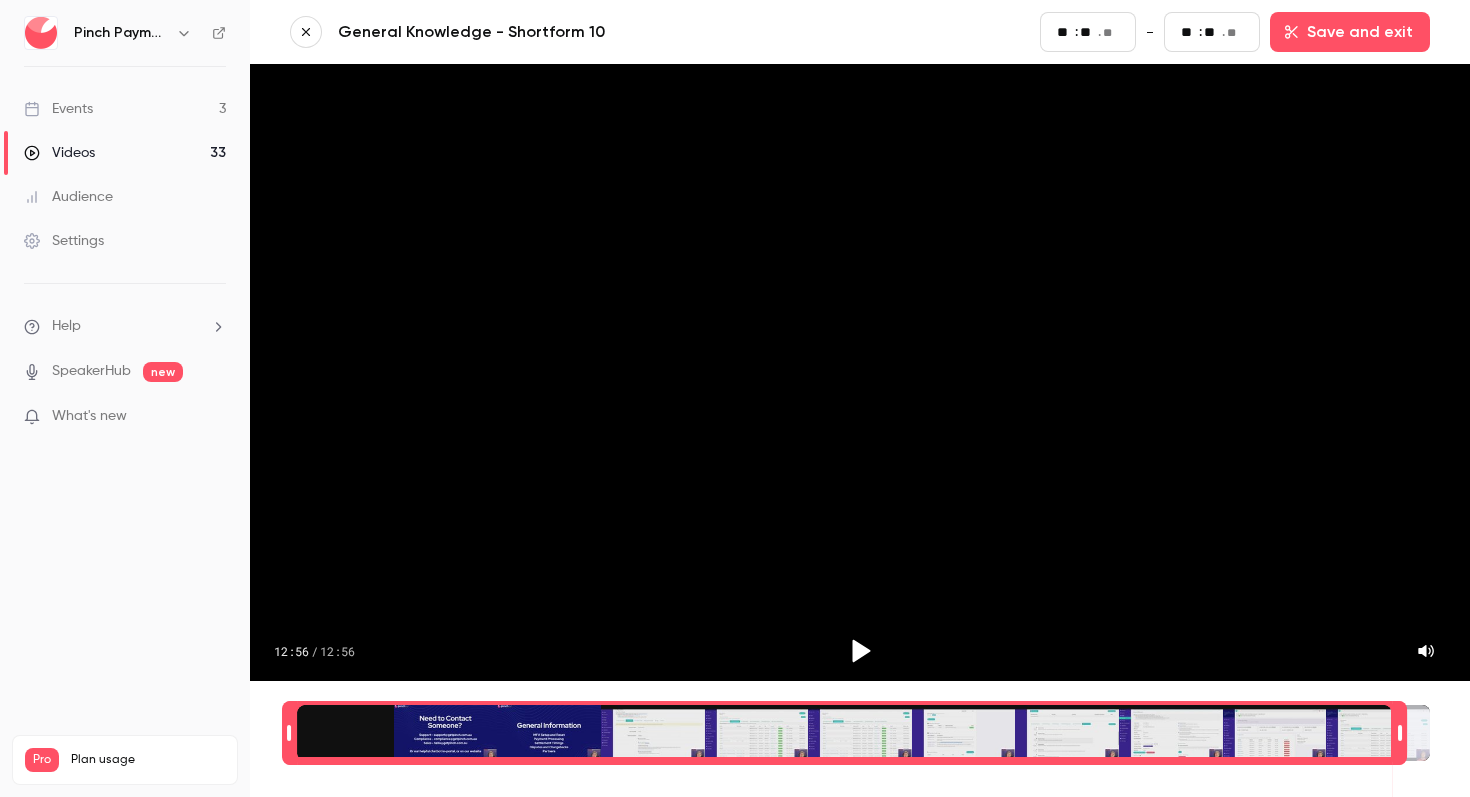 type on "***" 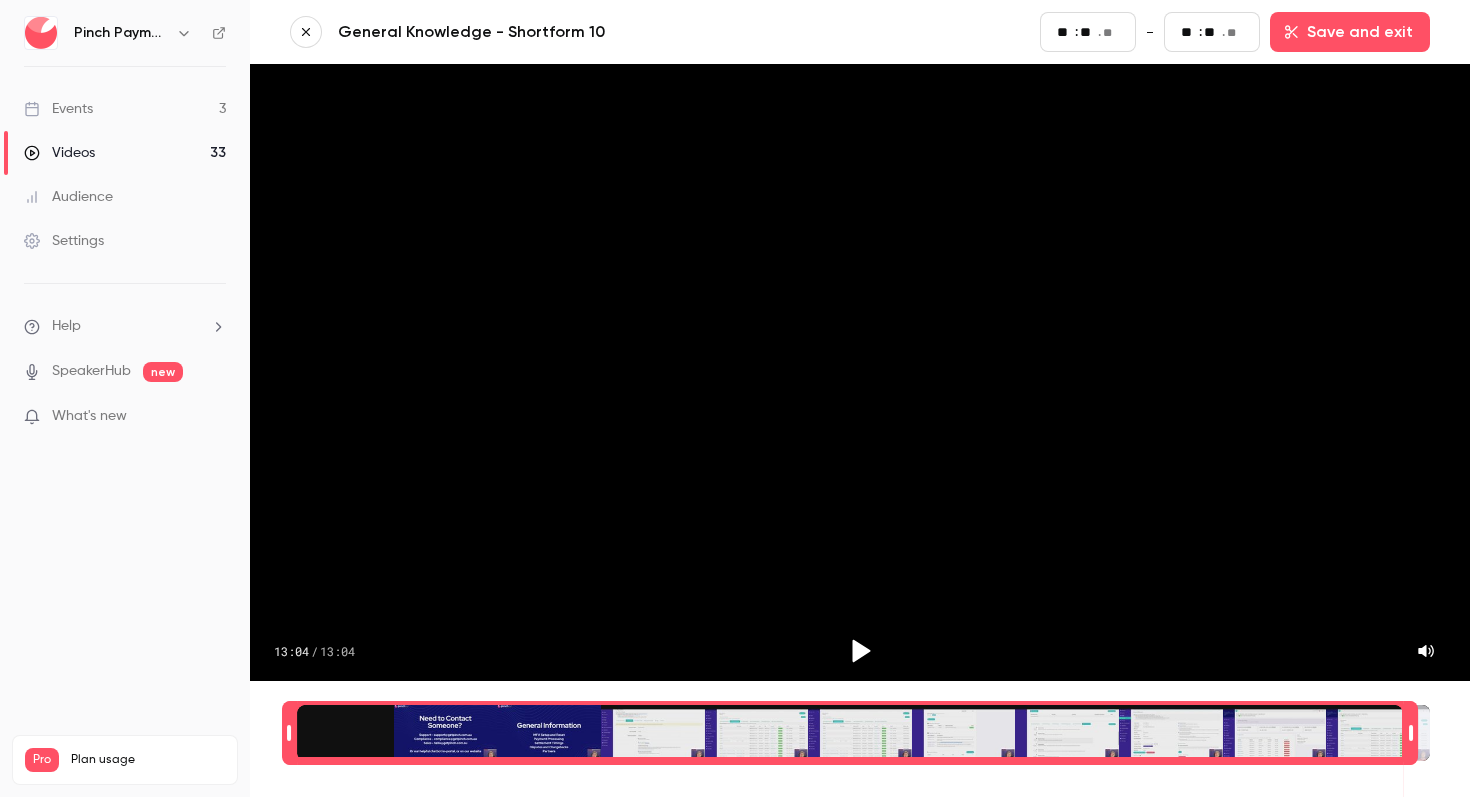 type on "**" 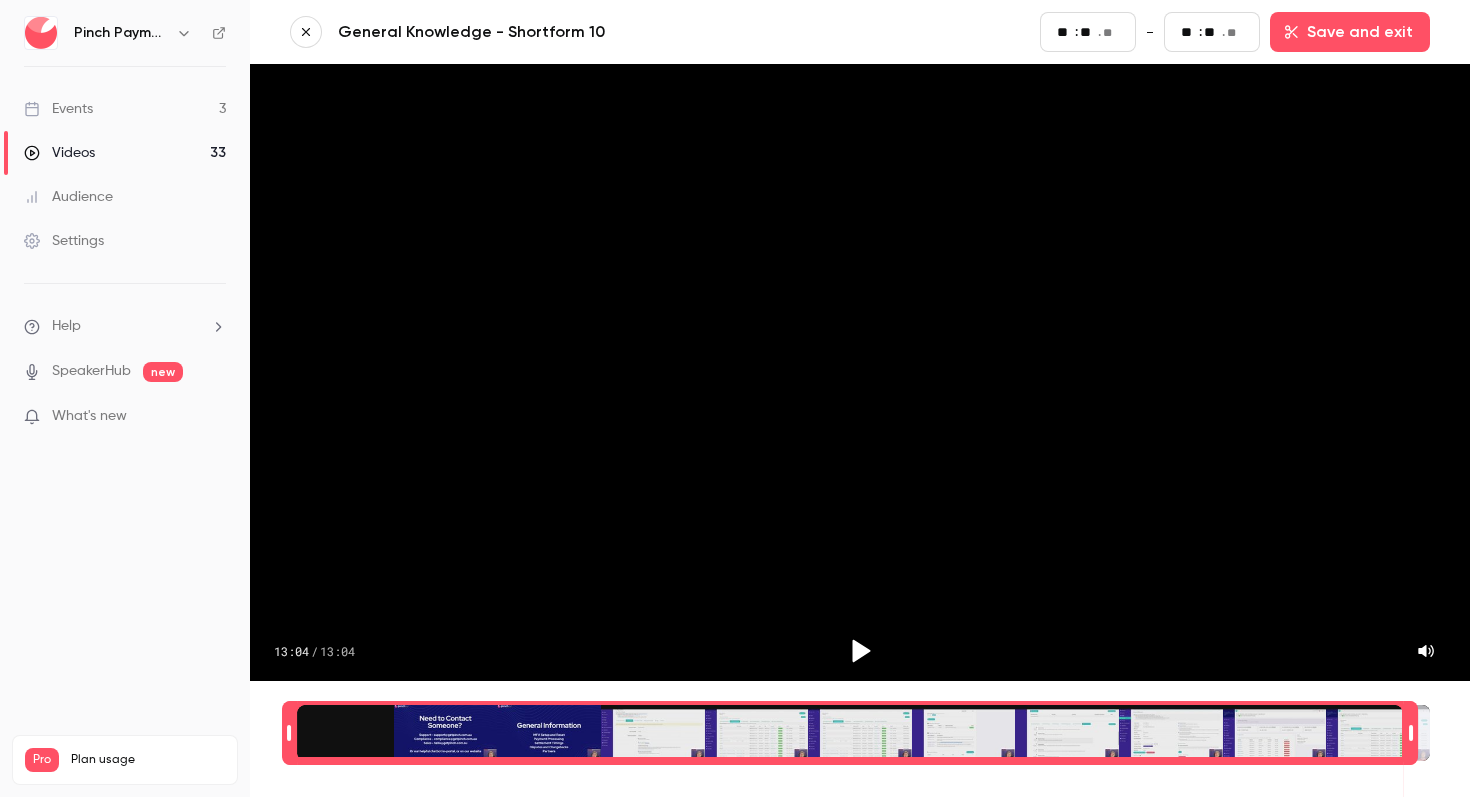 type on "***" 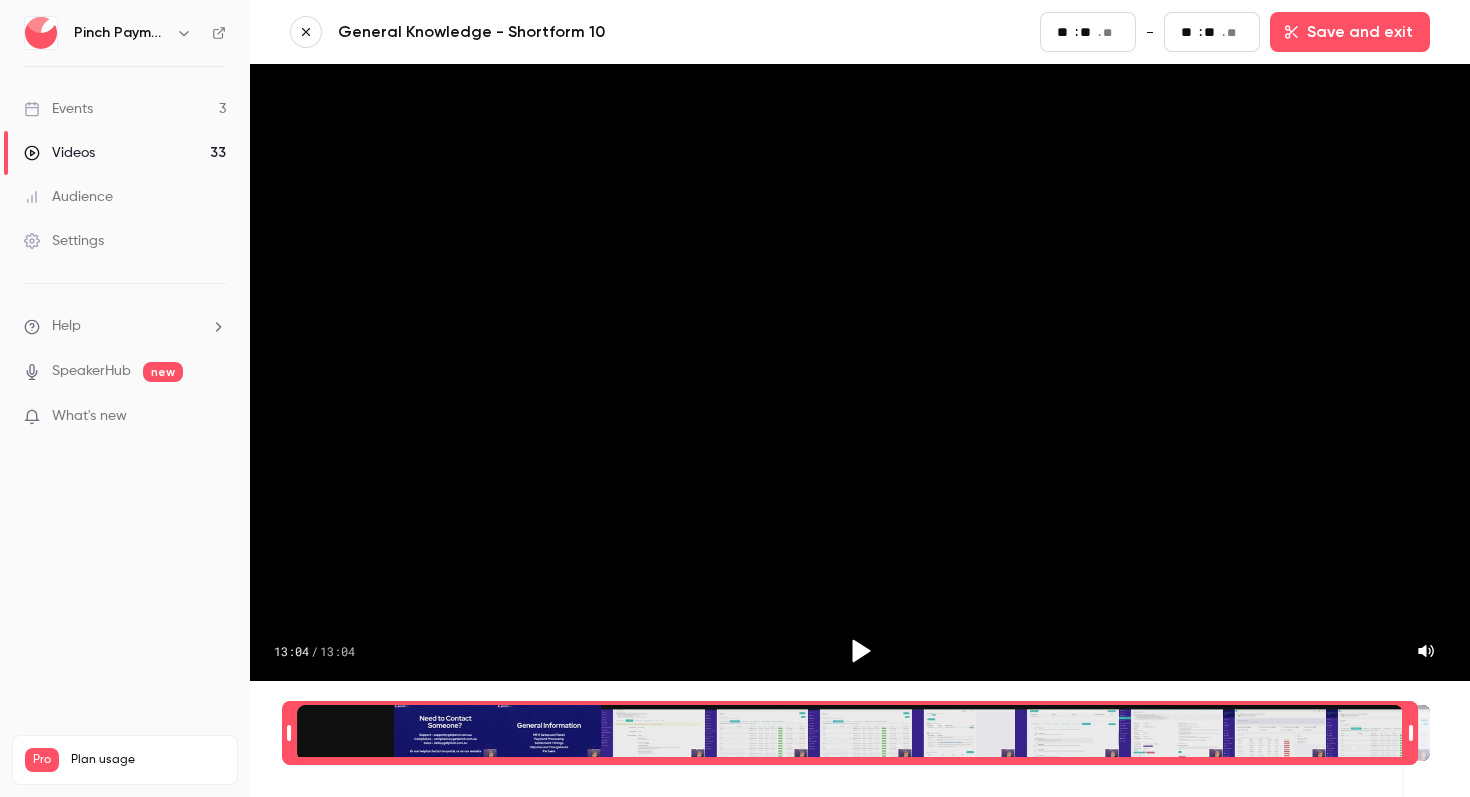 scroll, scrollTop: 0, scrollLeft: 0, axis: both 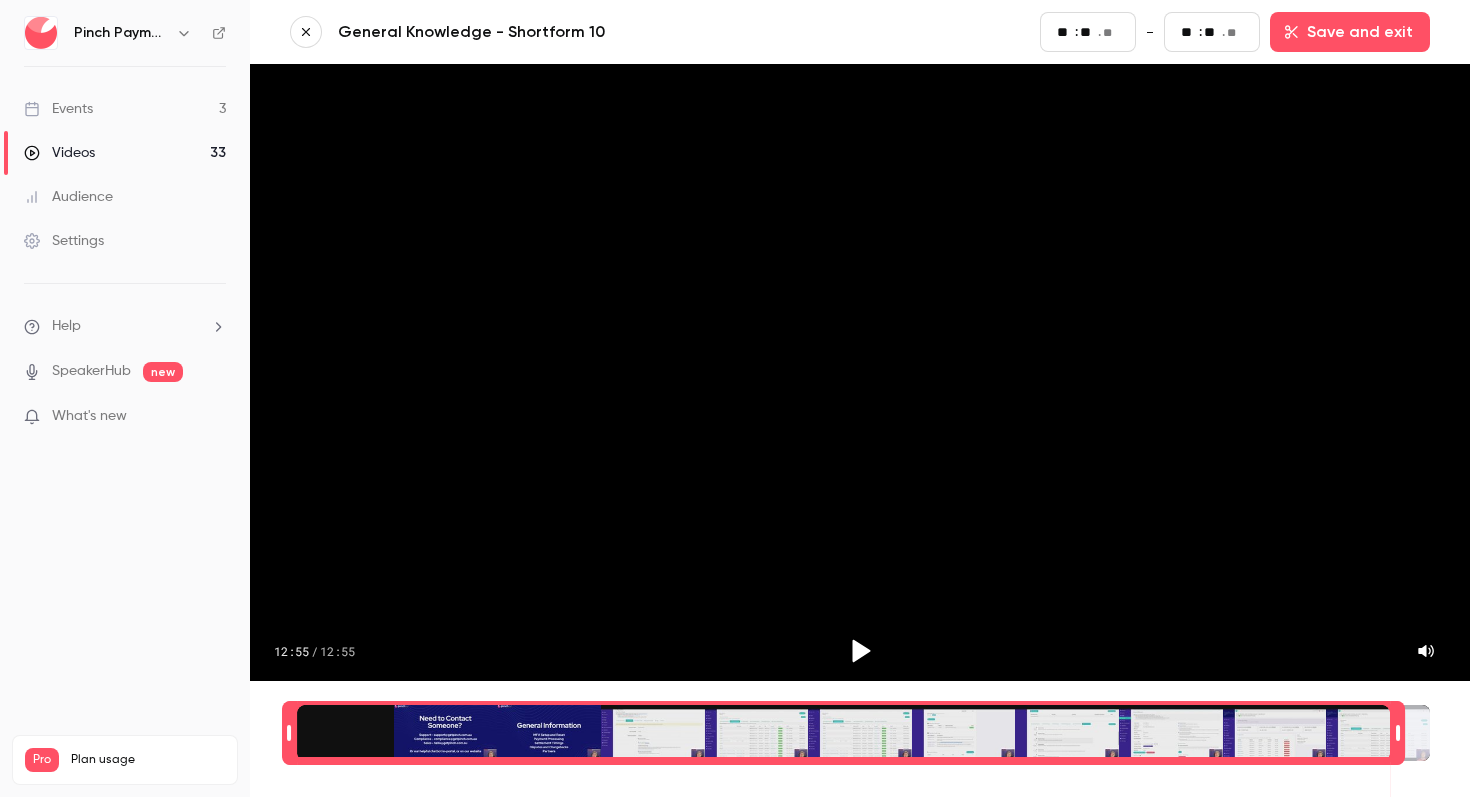 type on "**" 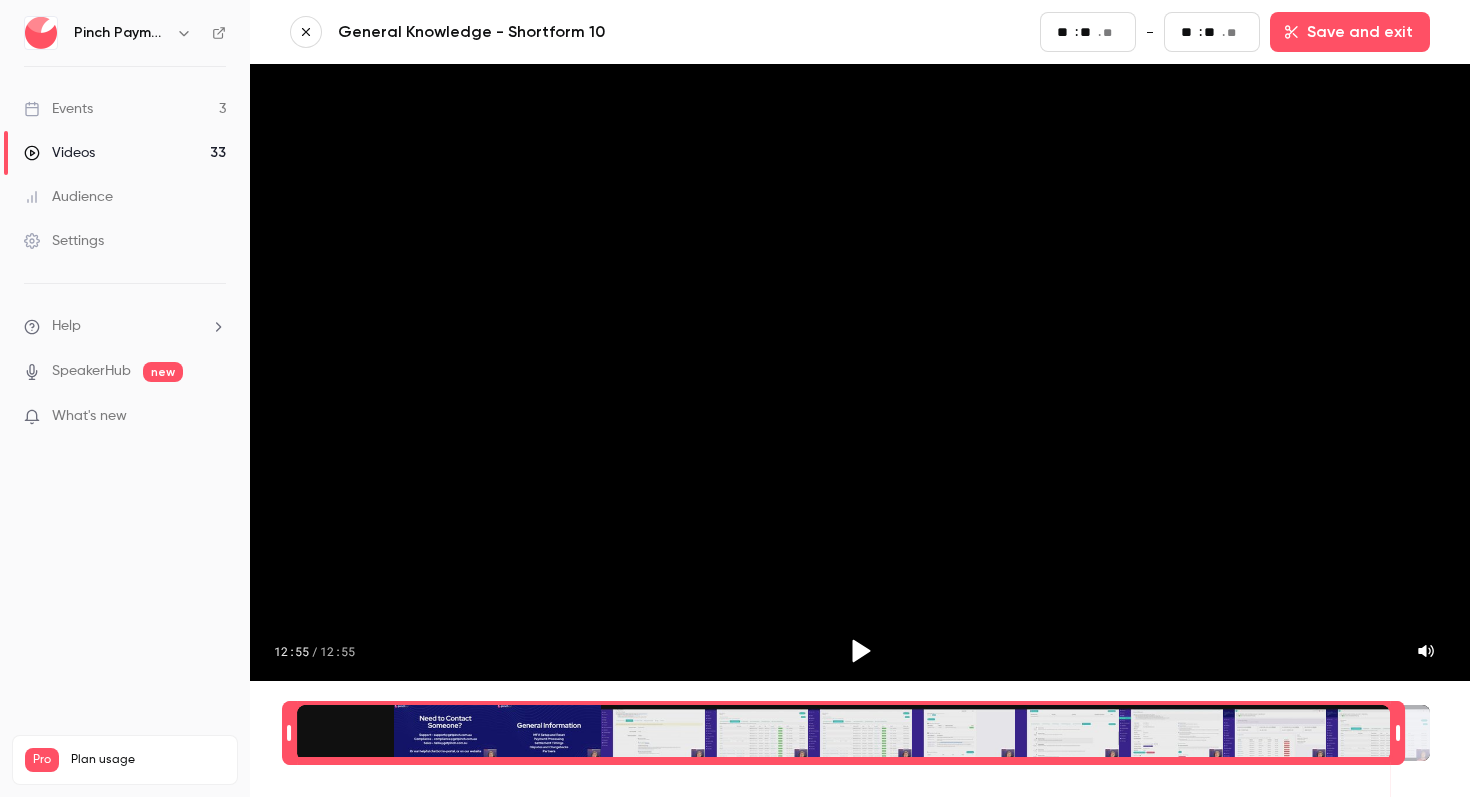 type on "***" 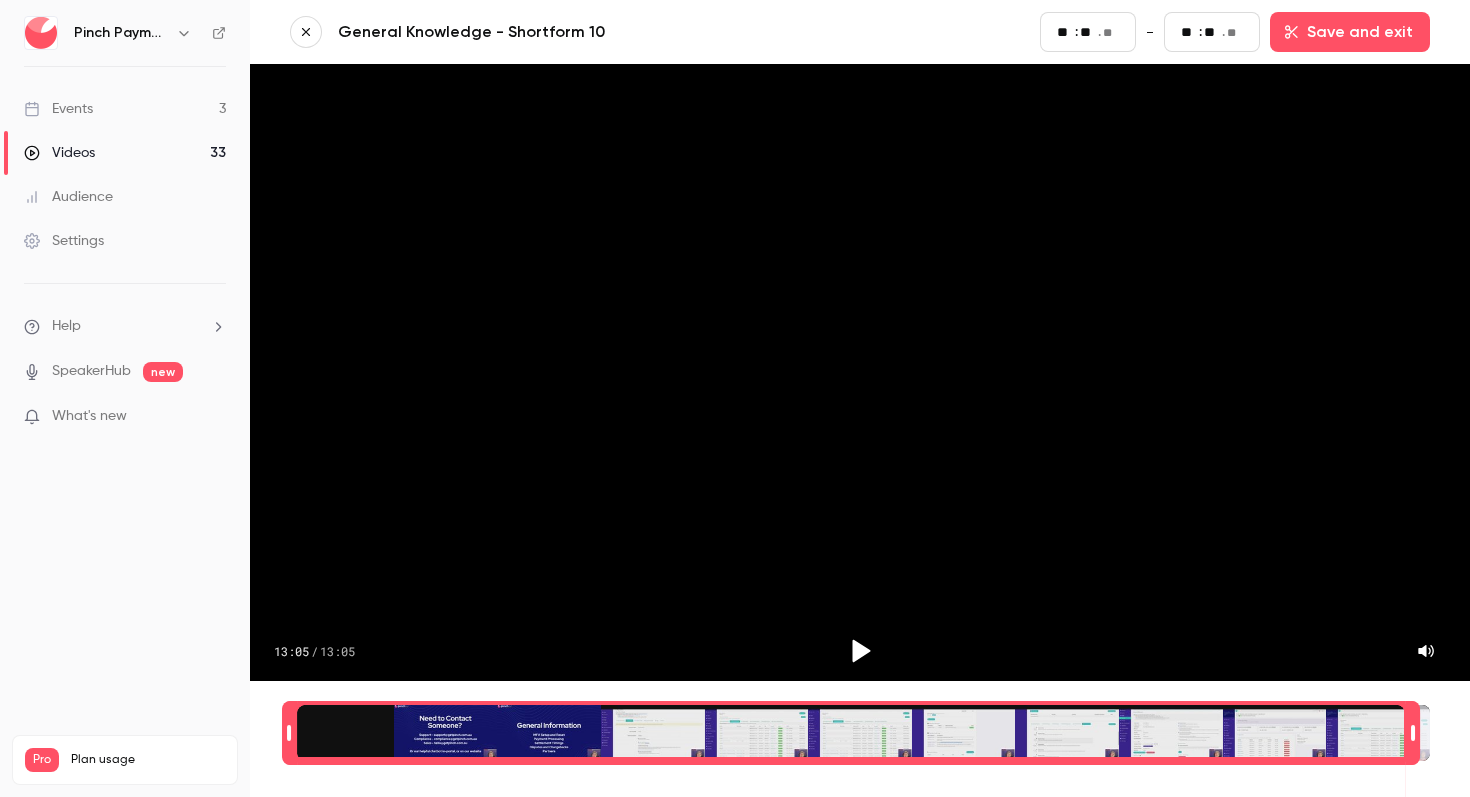 type on "**" 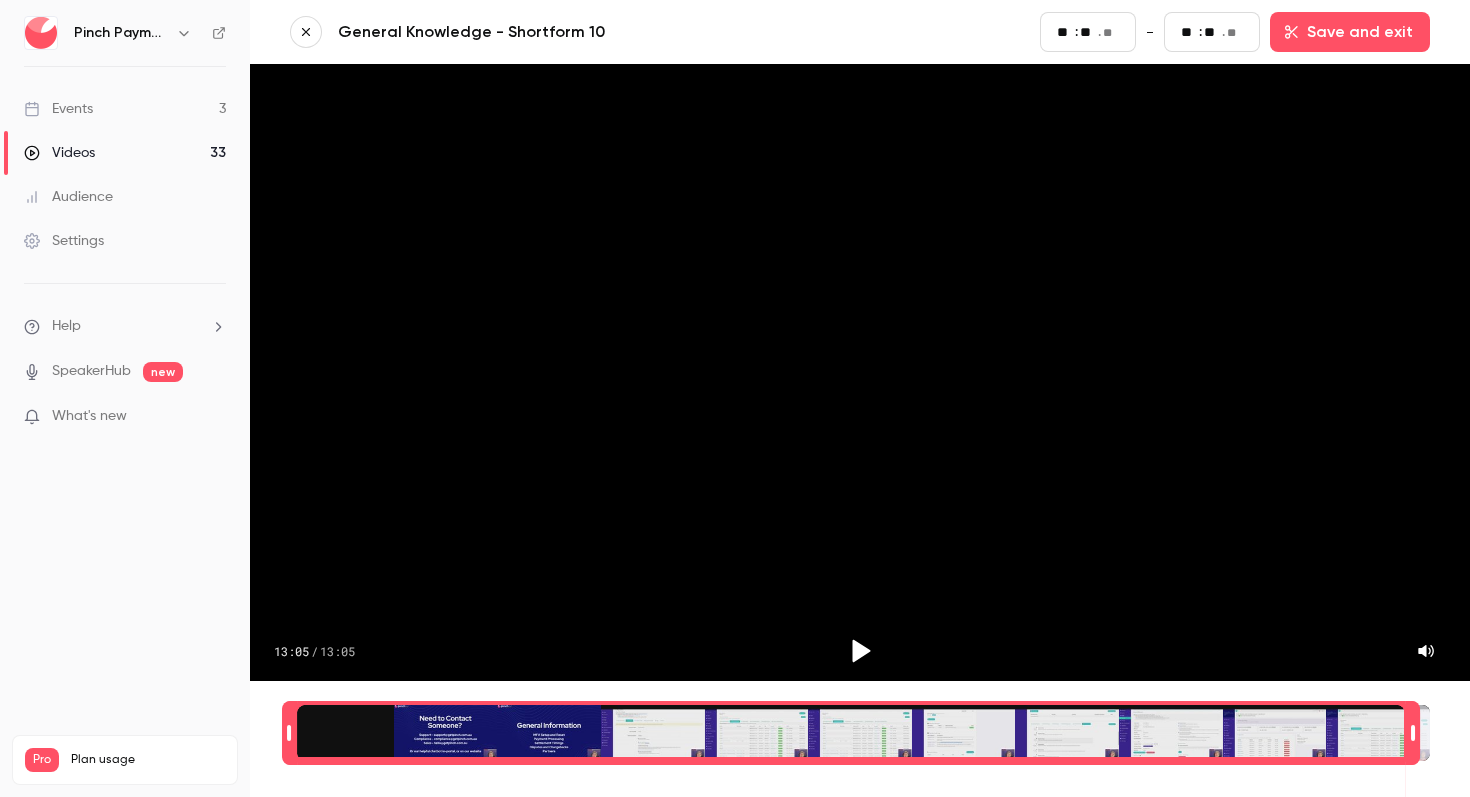 type on "***" 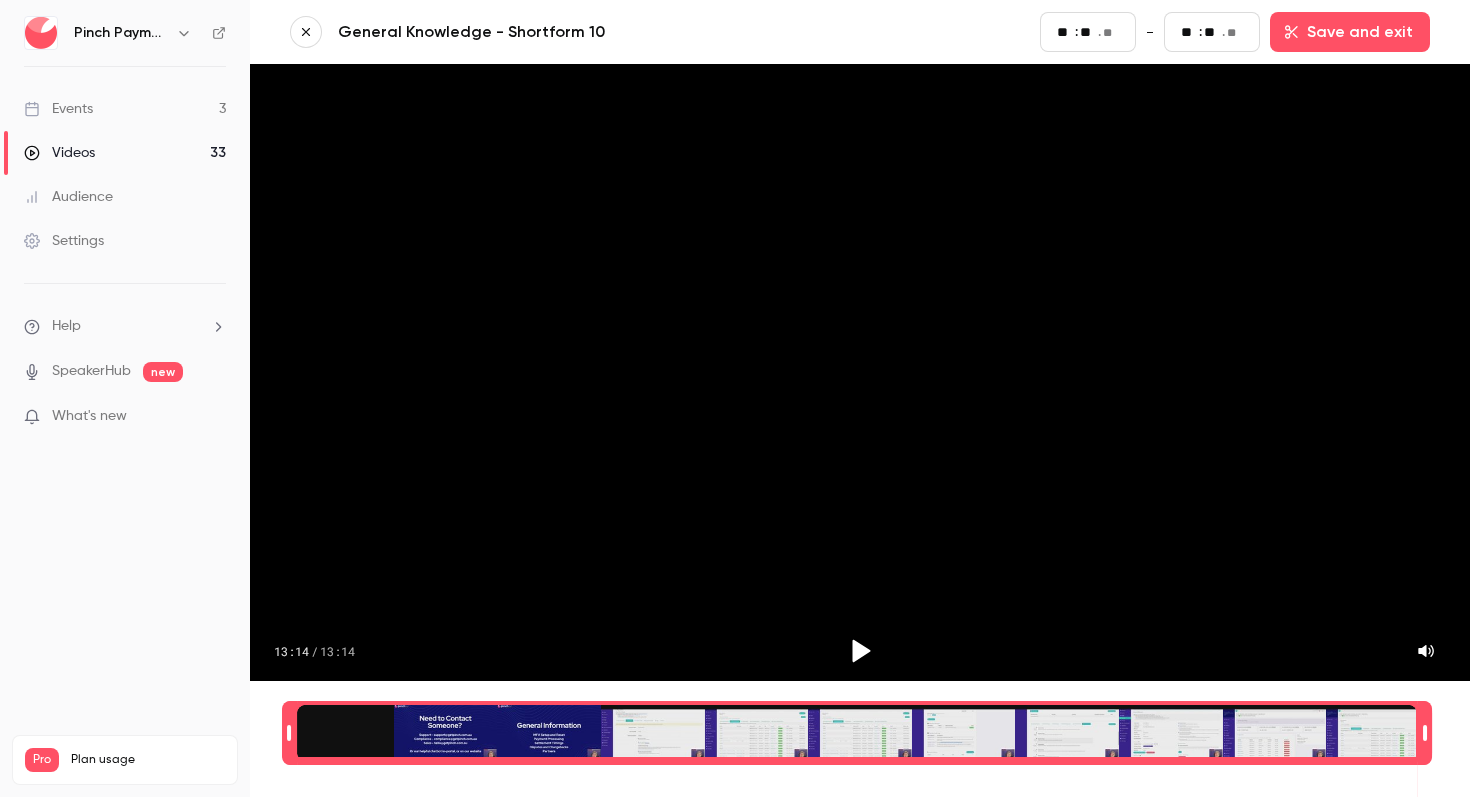 scroll, scrollTop: 0, scrollLeft: 1, axis: horizontal 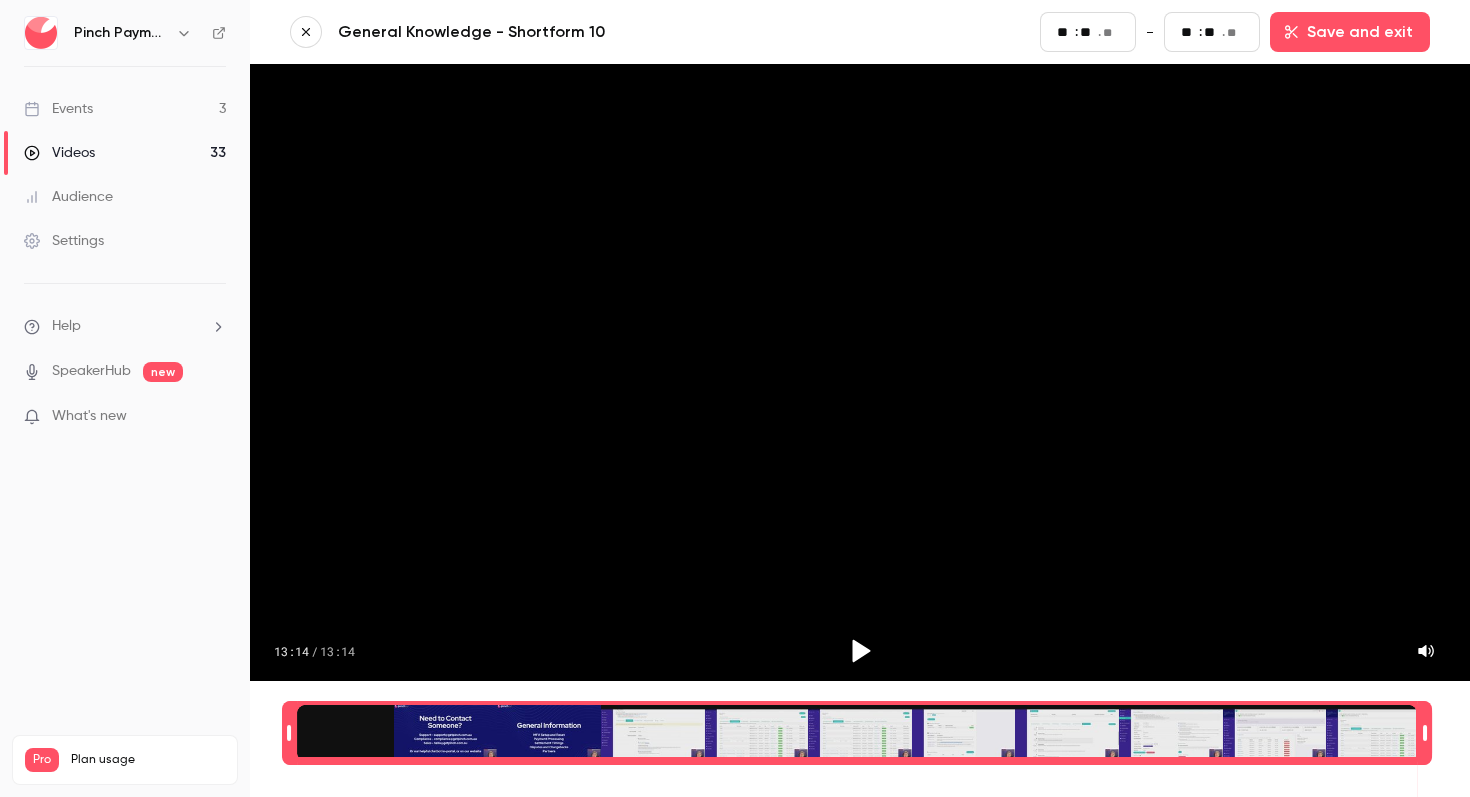type on "**" 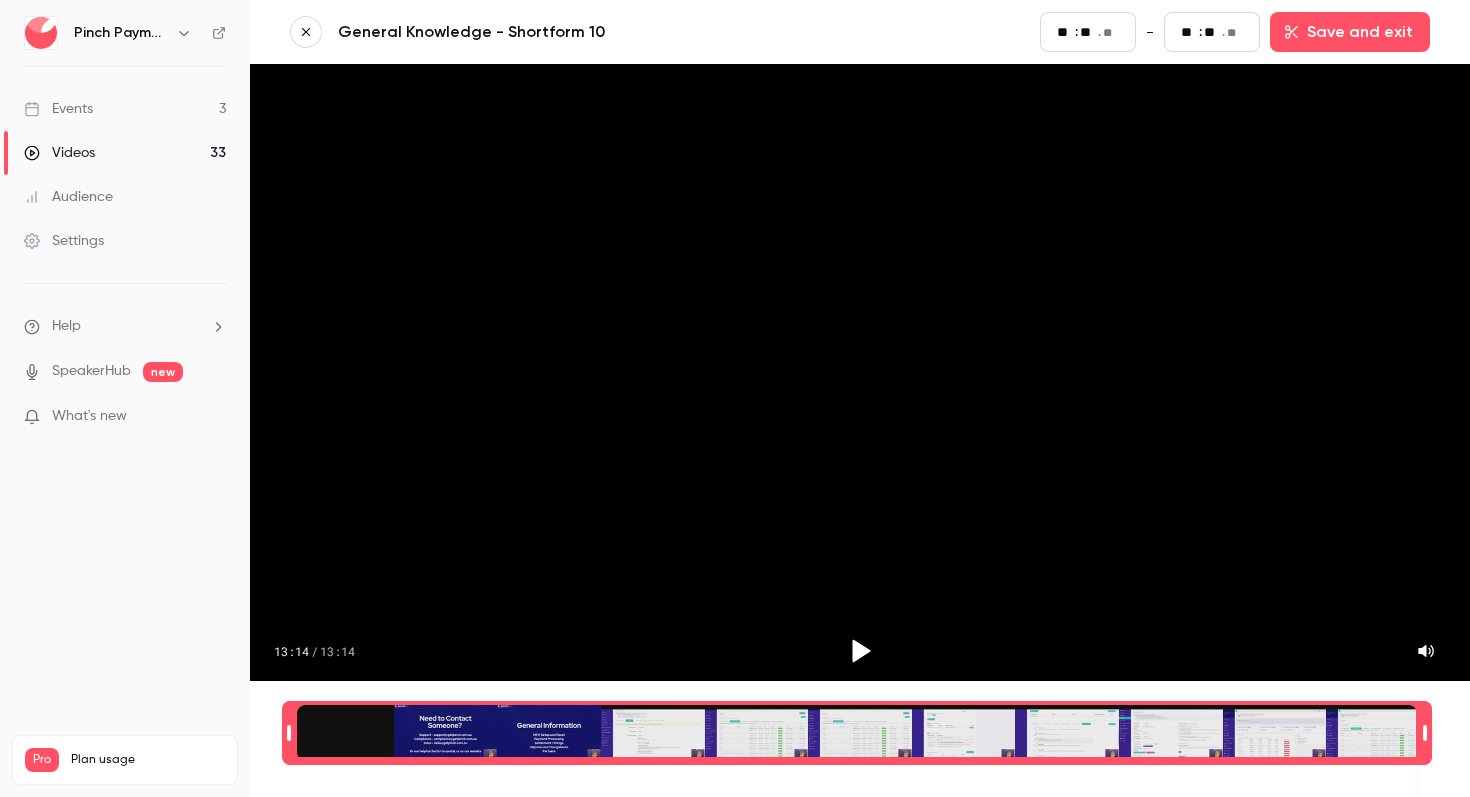 click on "General Knowledge - Shortform 10" at bounding box center (681, 32) 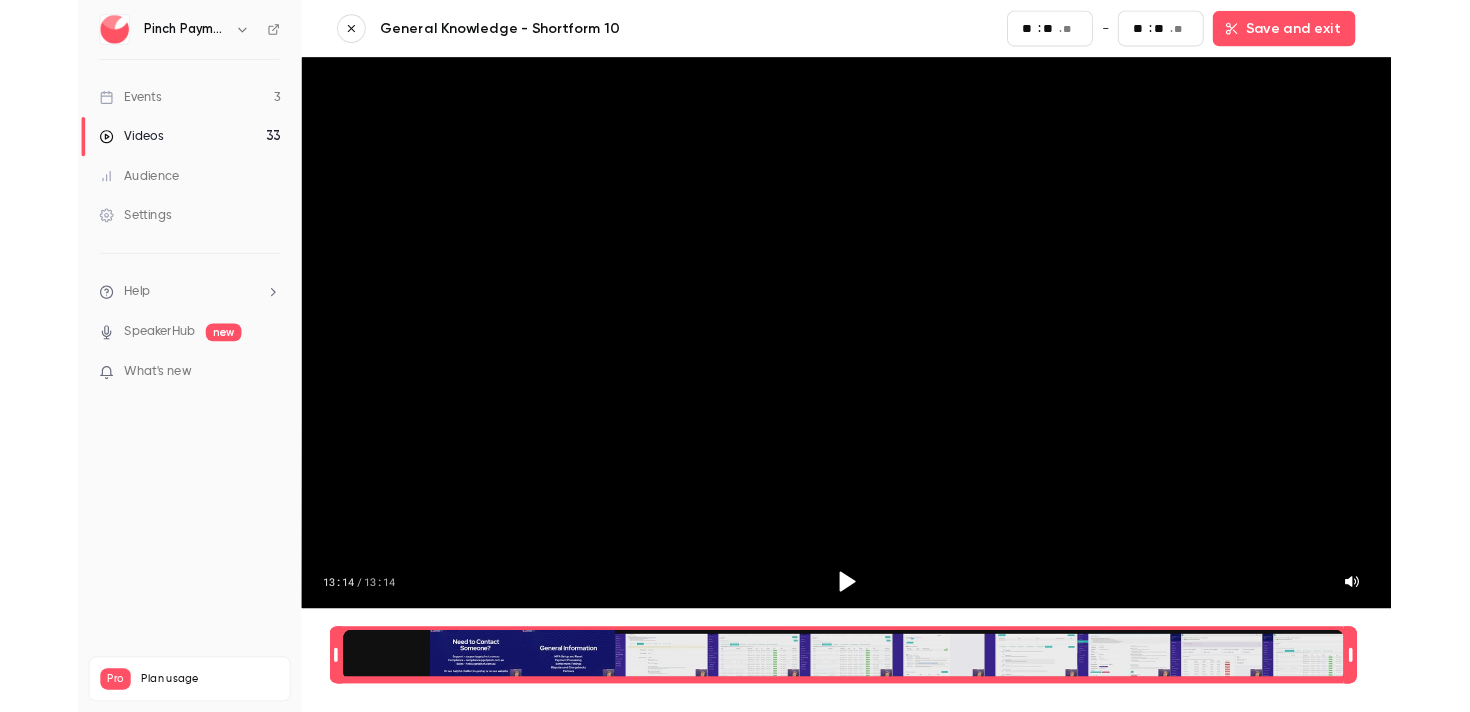 scroll, scrollTop: 0, scrollLeft: 0, axis: both 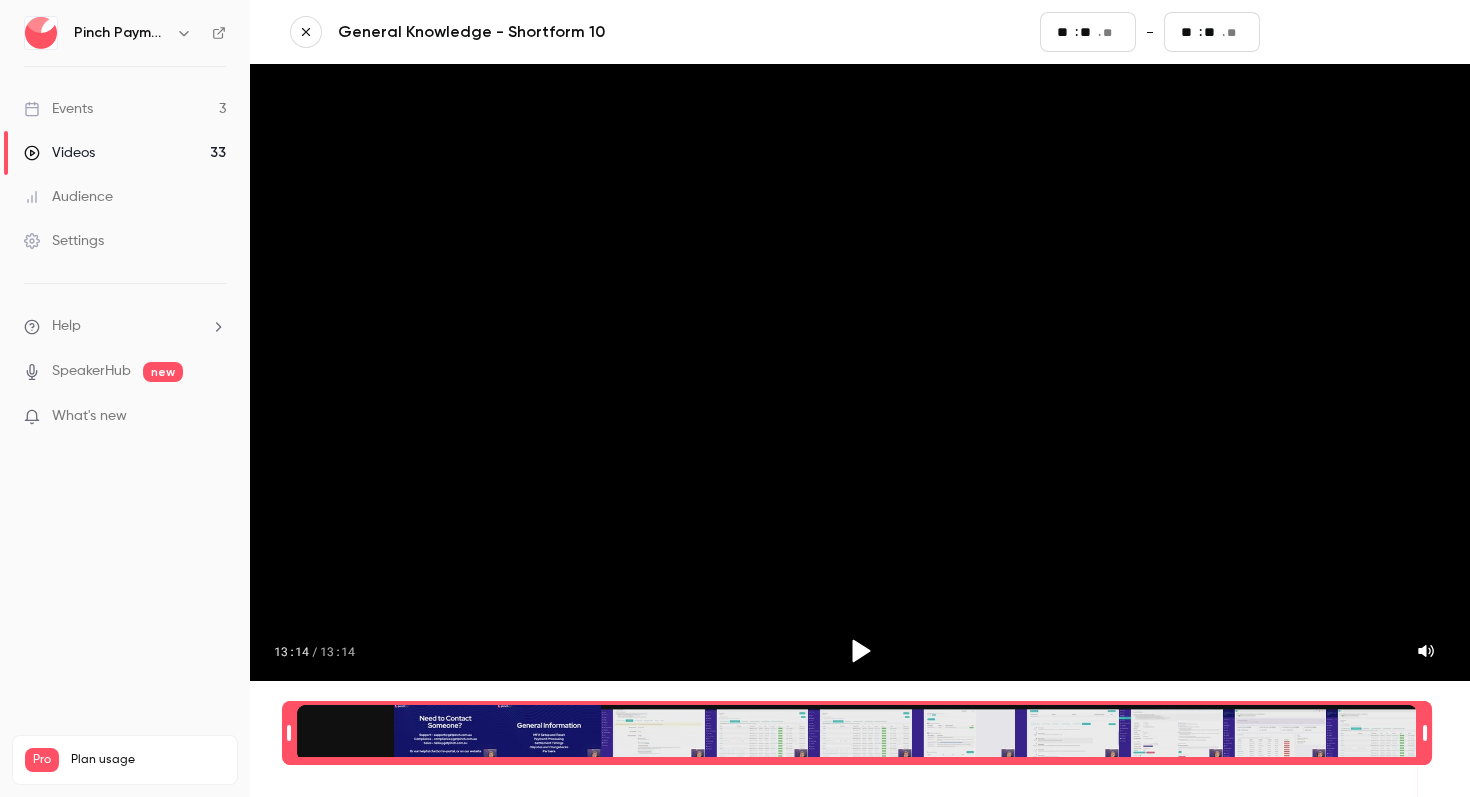 click on "Save and exit" at bounding box center [1350, 32] 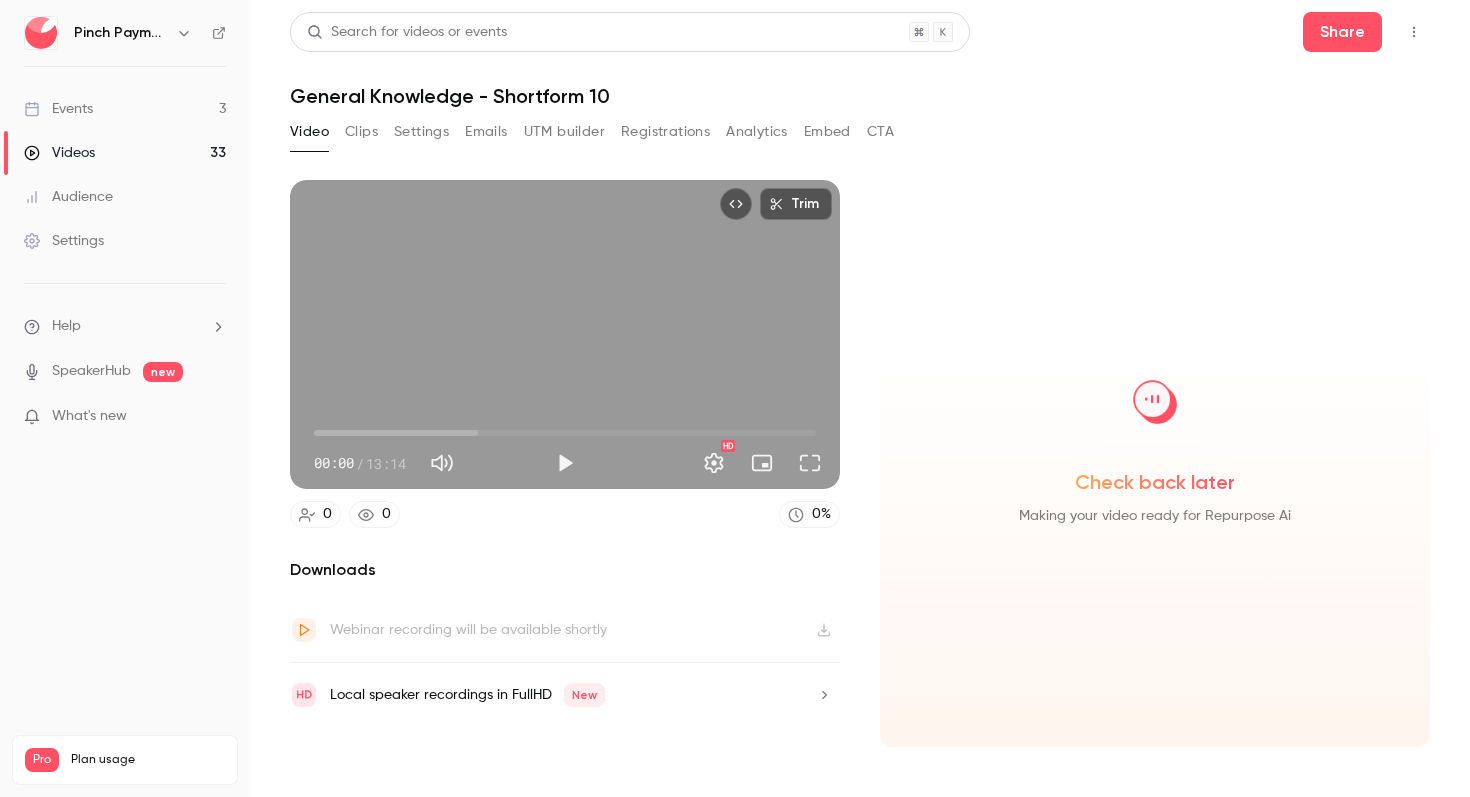 click on "Check back later Making your video ready for Repurpose Ai" at bounding box center (1155, 463) 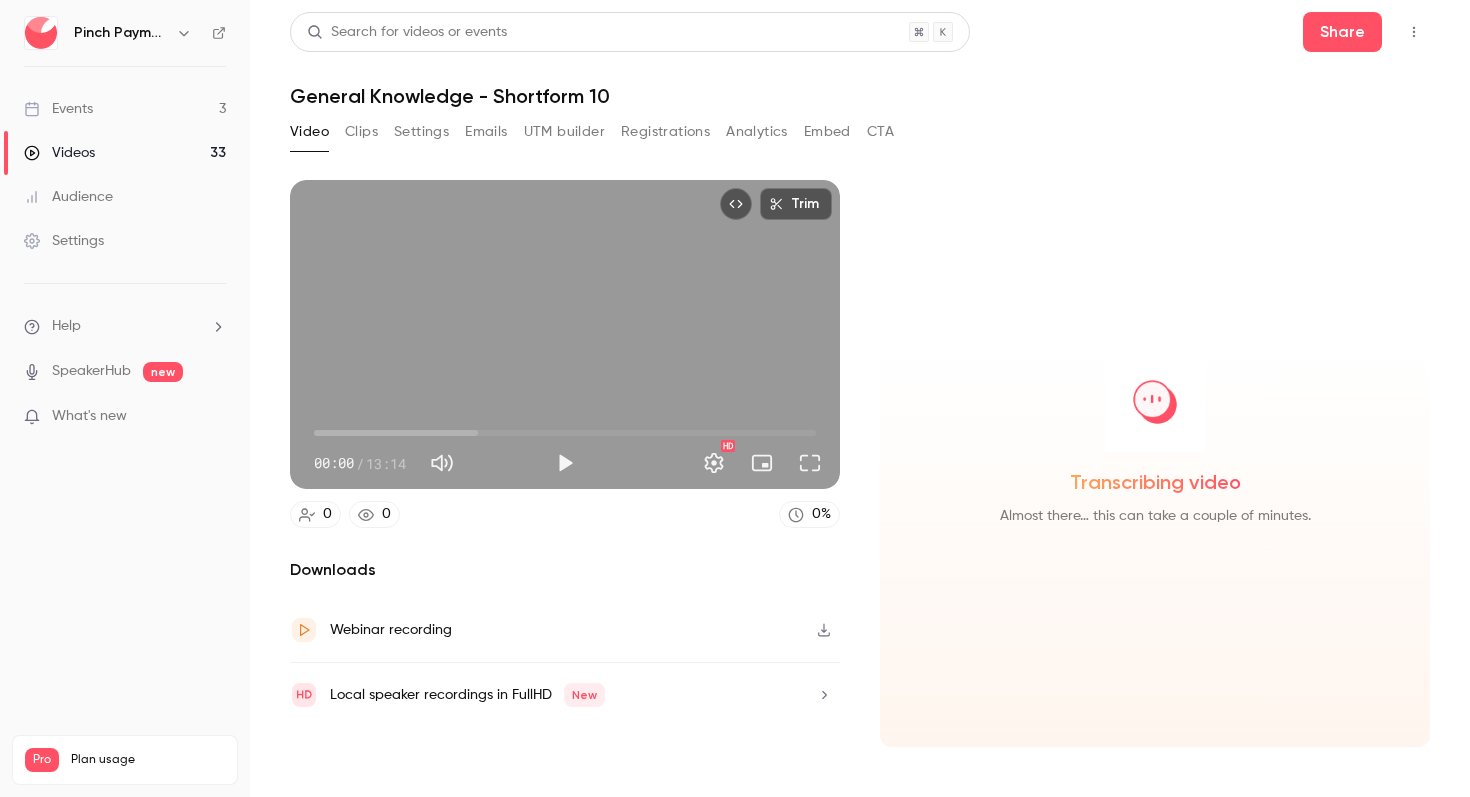 click 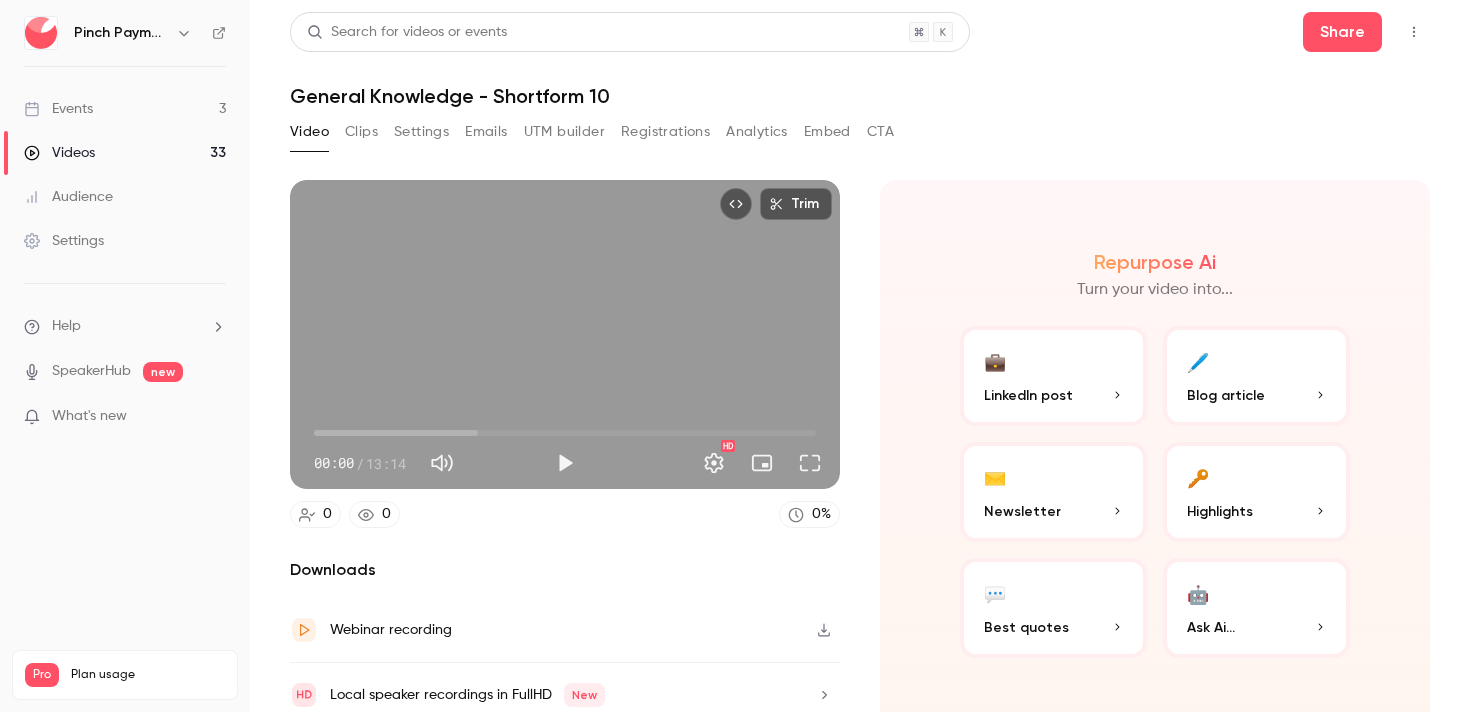 click on "Search for videos or events Share General Knowledge - Shortform 10 Video Clips Settings Emails UTM builder Registrations Analytics Embed CTA Trim 00:00 00:00 / 13:14 HD 0 0 0 % Downloads Webinar recording Local speaker recordings in FullHD New Repurpose Ai Turn your video into... 💼 LinkedIn post 🖊️ Blog article ✉️ Newsletter 🔑 Highlights 💬 Best quotes 🤖 Ask Ai..." at bounding box center [860, 356] 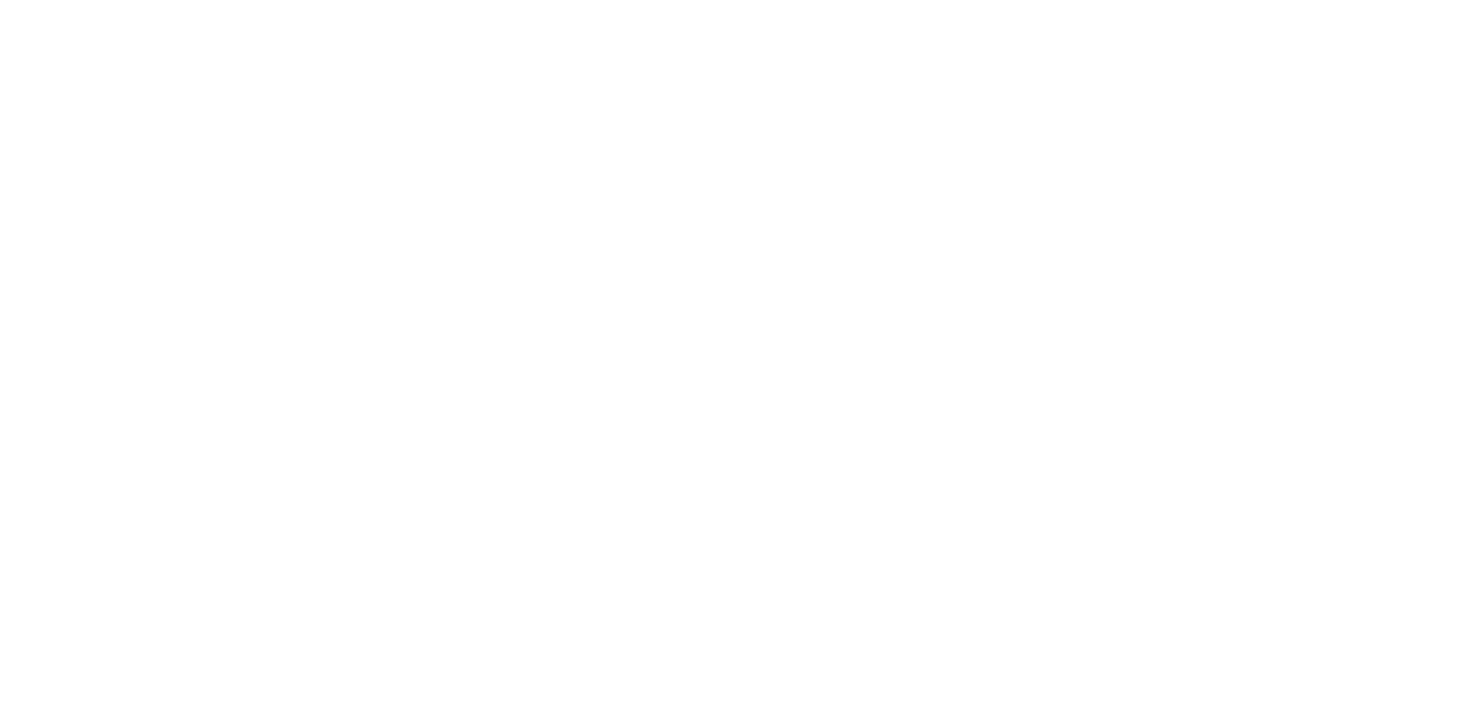 scroll, scrollTop: 0, scrollLeft: 0, axis: both 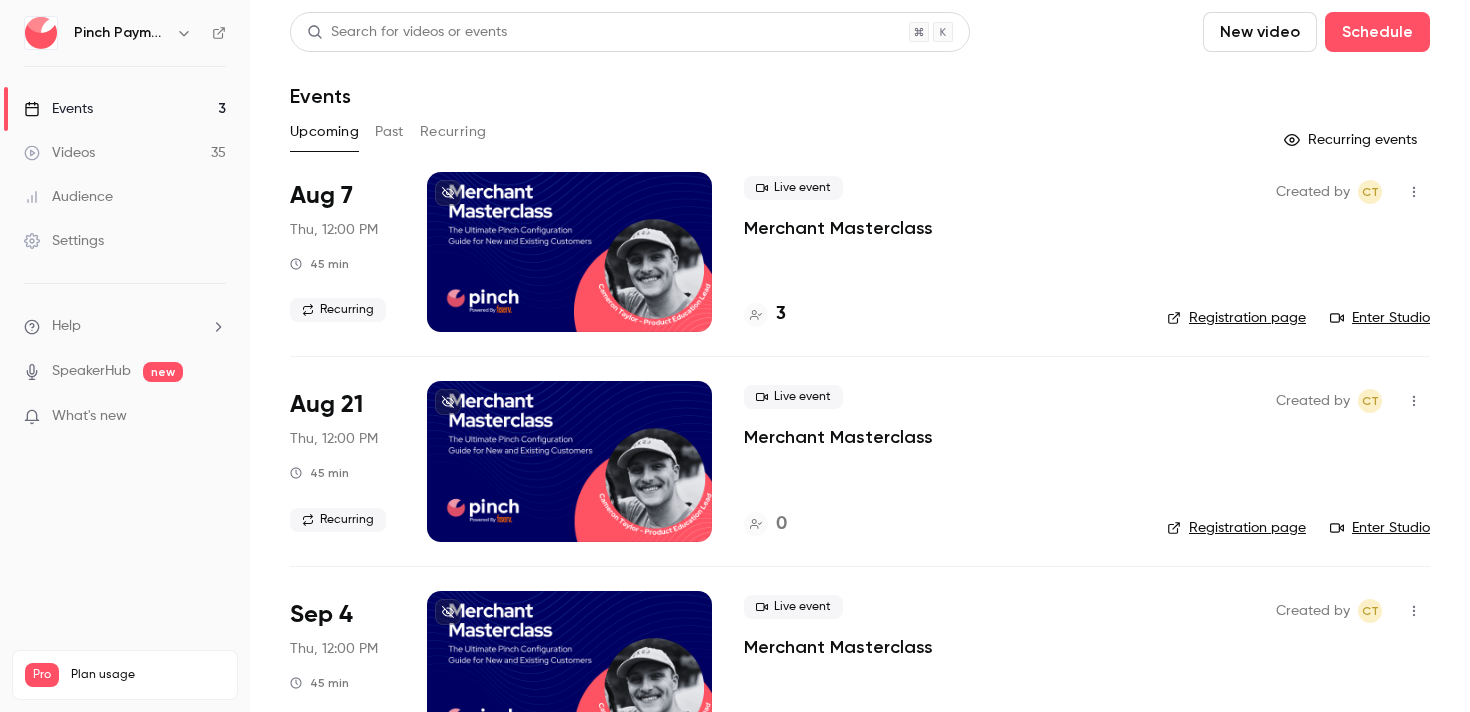 click on "Videos 35" at bounding box center (125, 153) 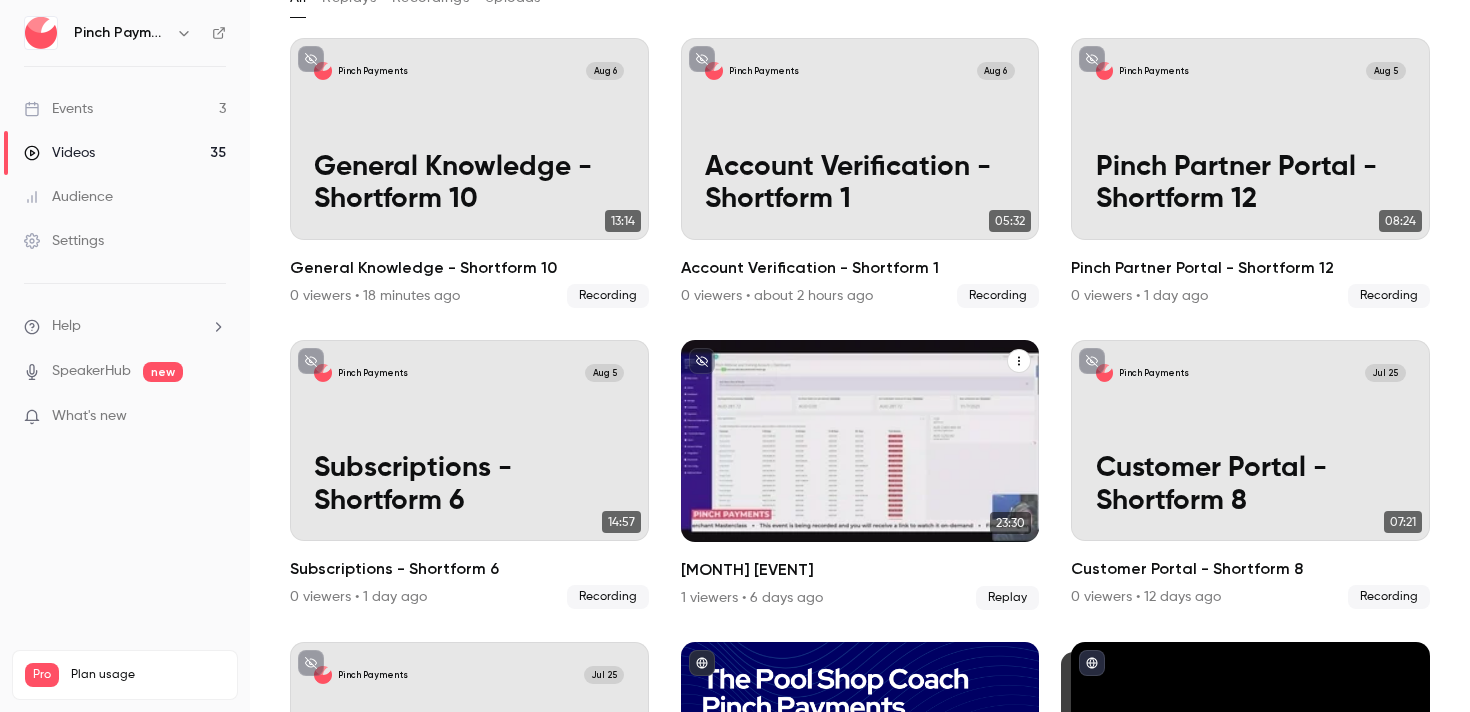 scroll, scrollTop: 132, scrollLeft: 0, axis: vertical 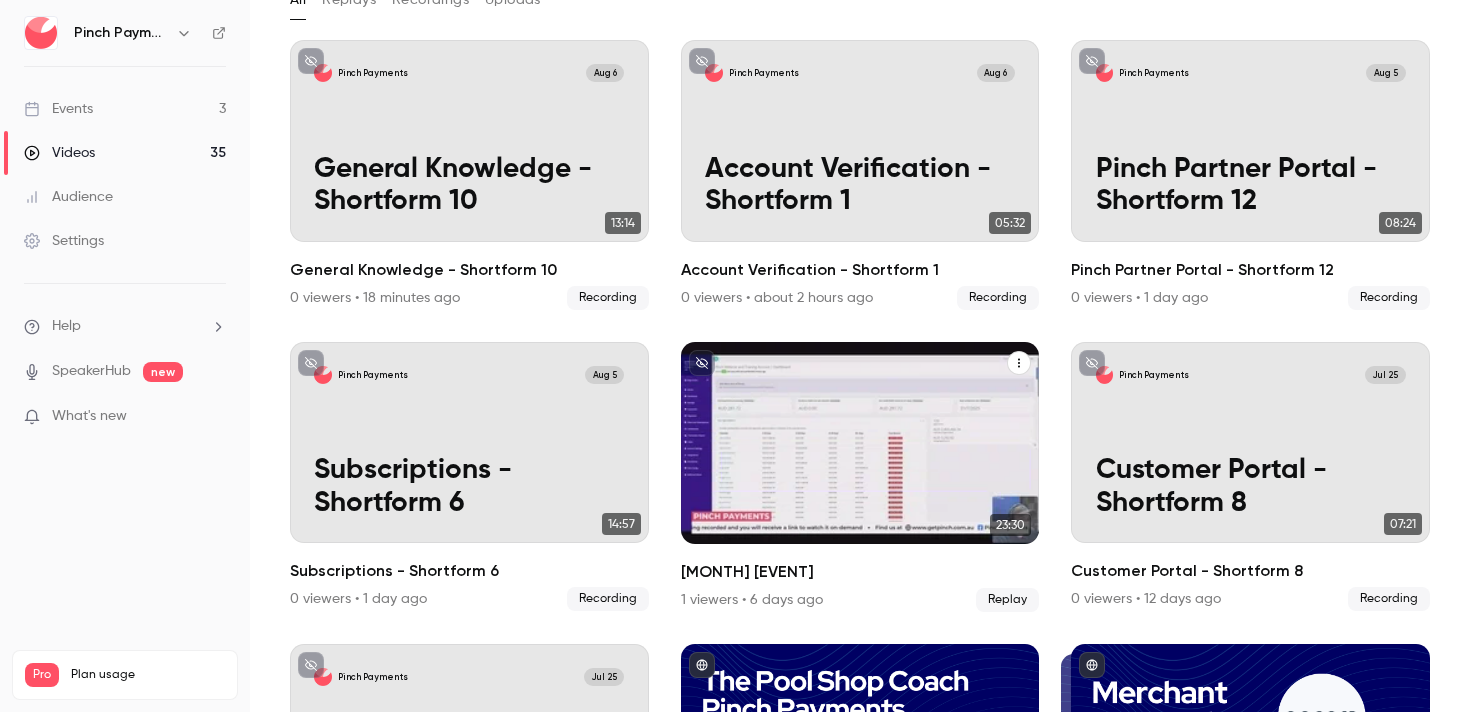 click 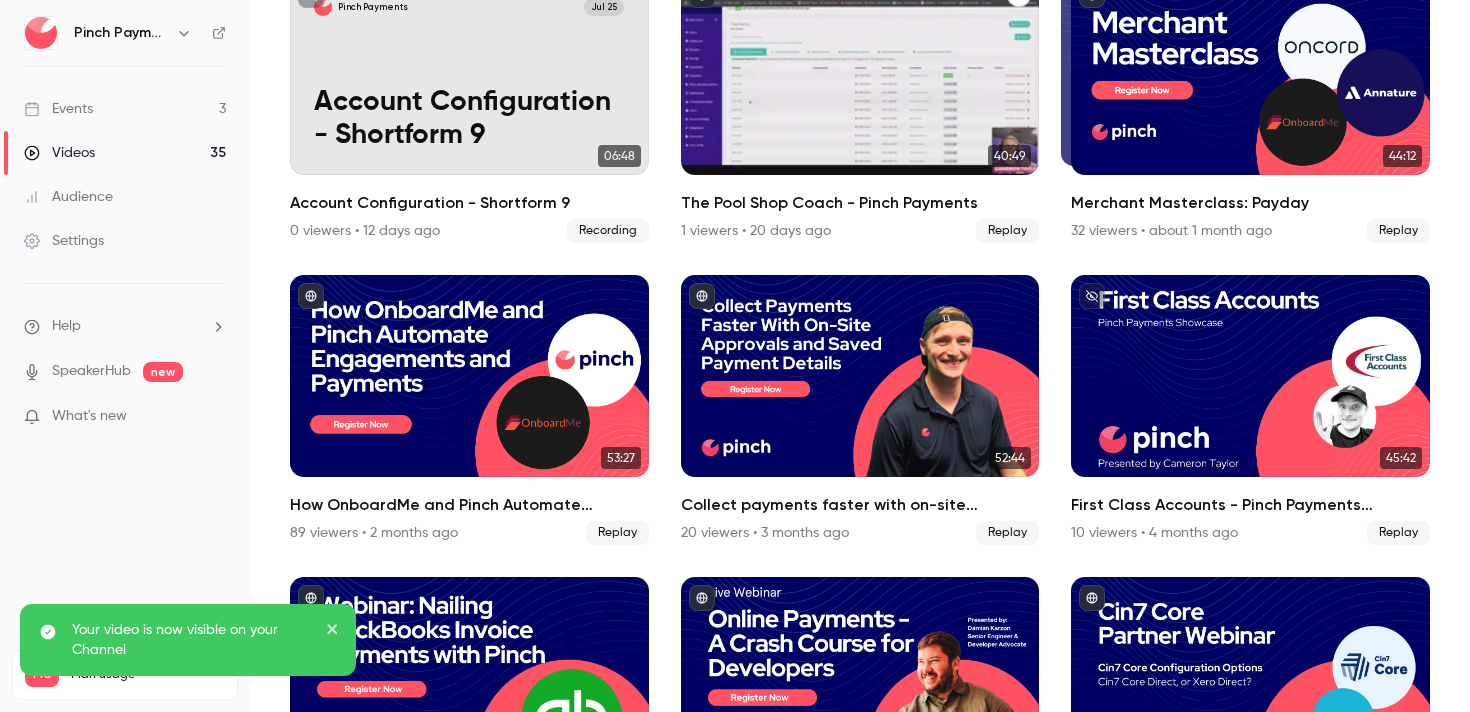scroll, scrollTop: 0, scrollLeft: 0, axis: both 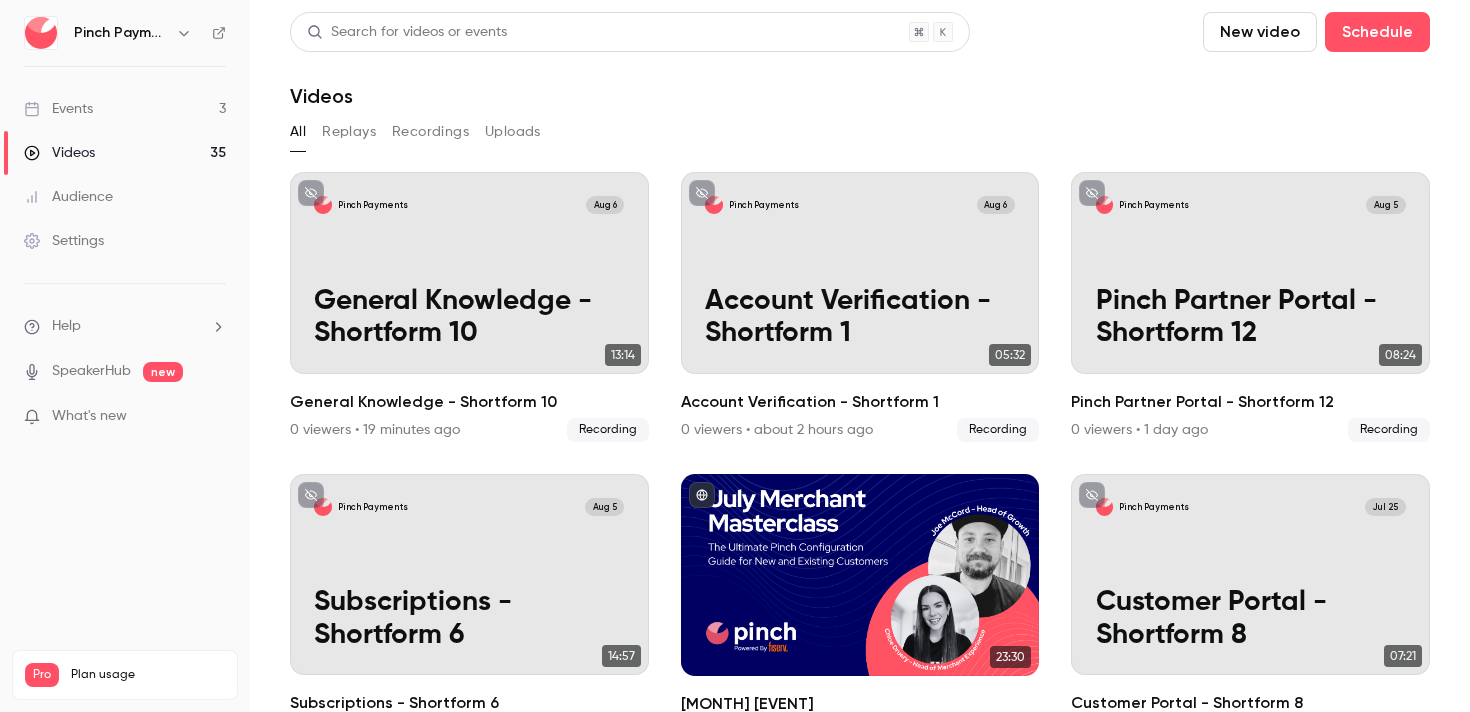 click on "Settings" at bounding box center (64, 241) 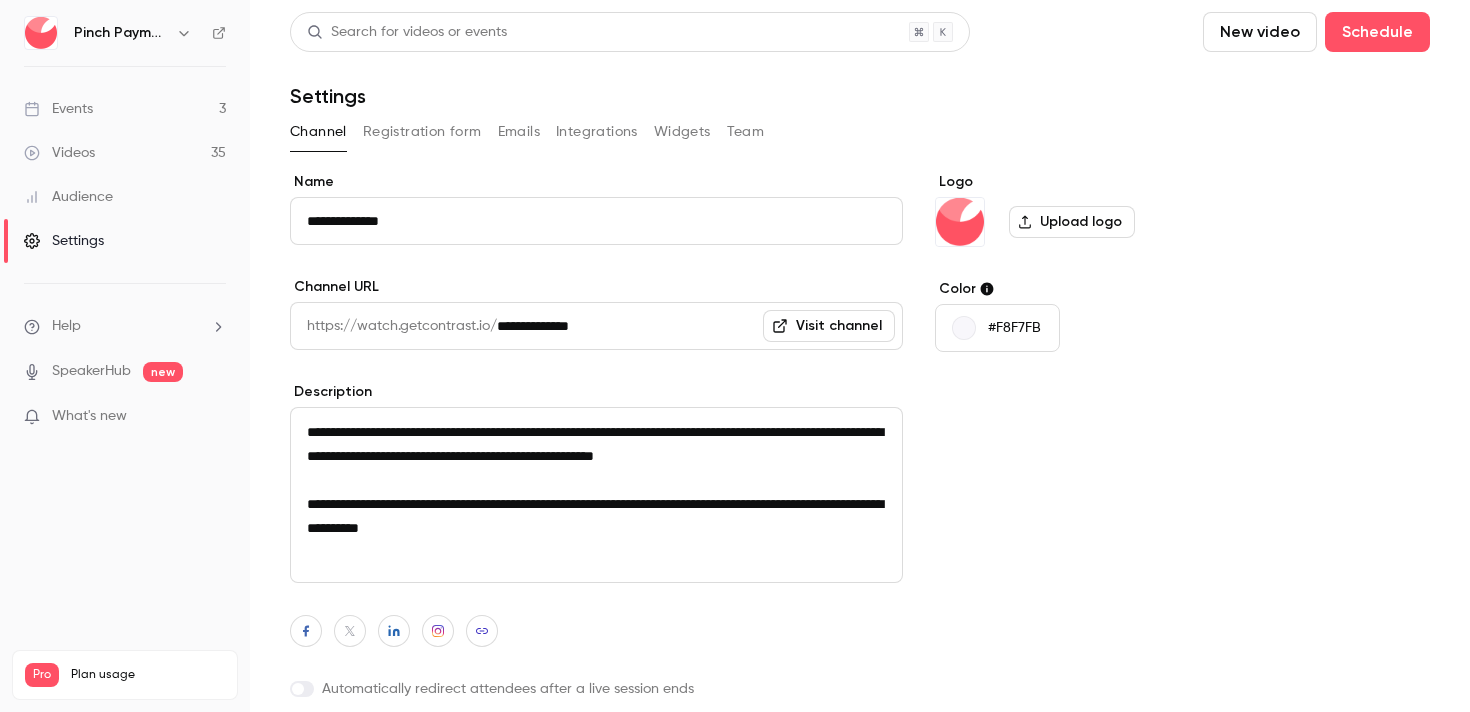 click on "Team" at bounding box center (746, 132) 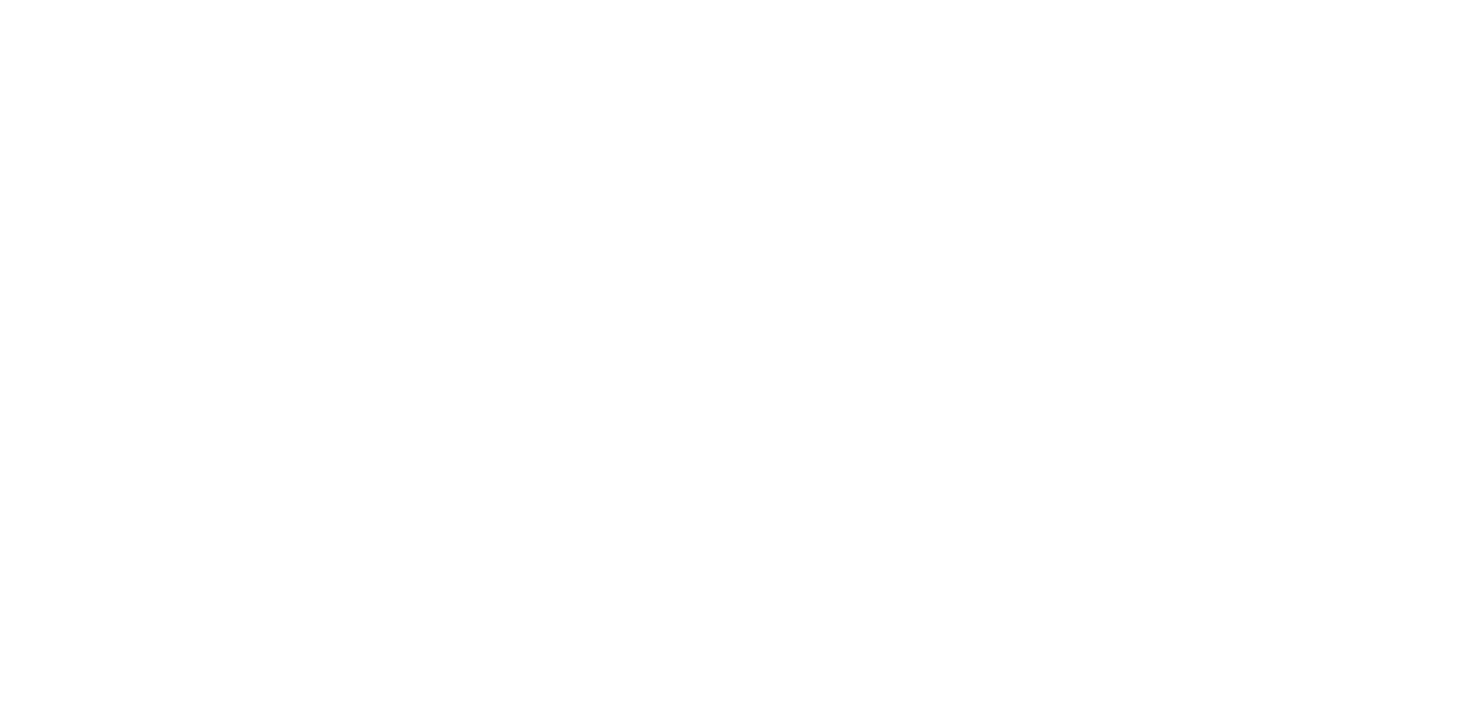 scroll, scrollTop: 0, scrollLeft: 0, axis: both 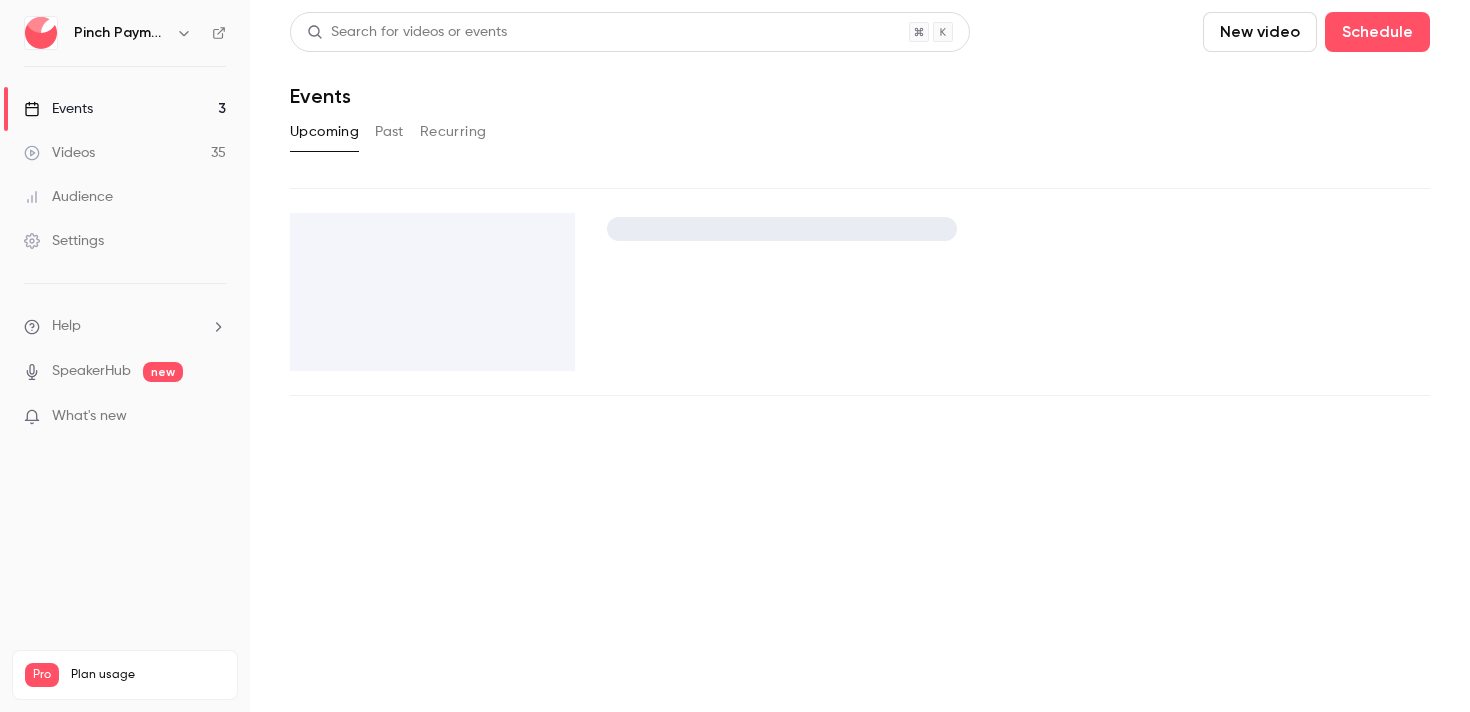 click on "Pinch Payments" at bounding box center (121, 33) 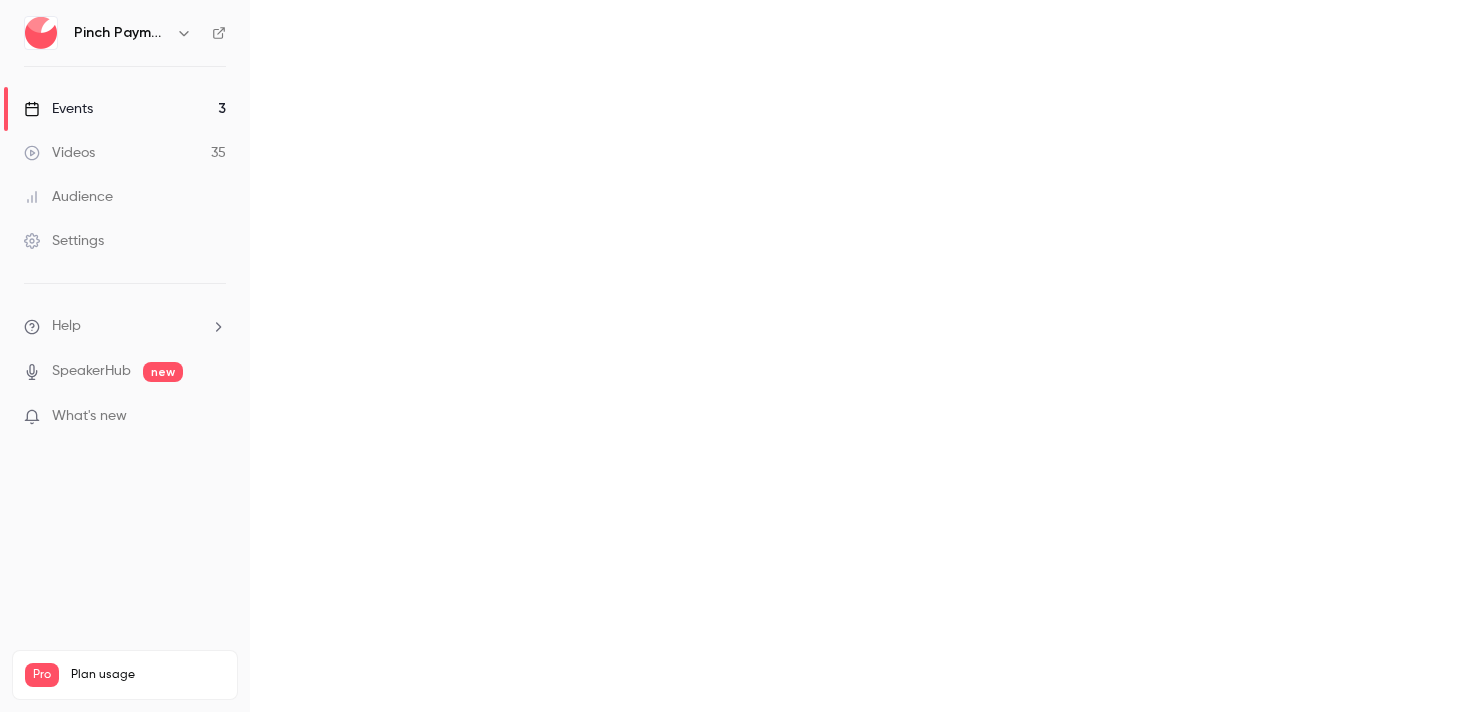 click 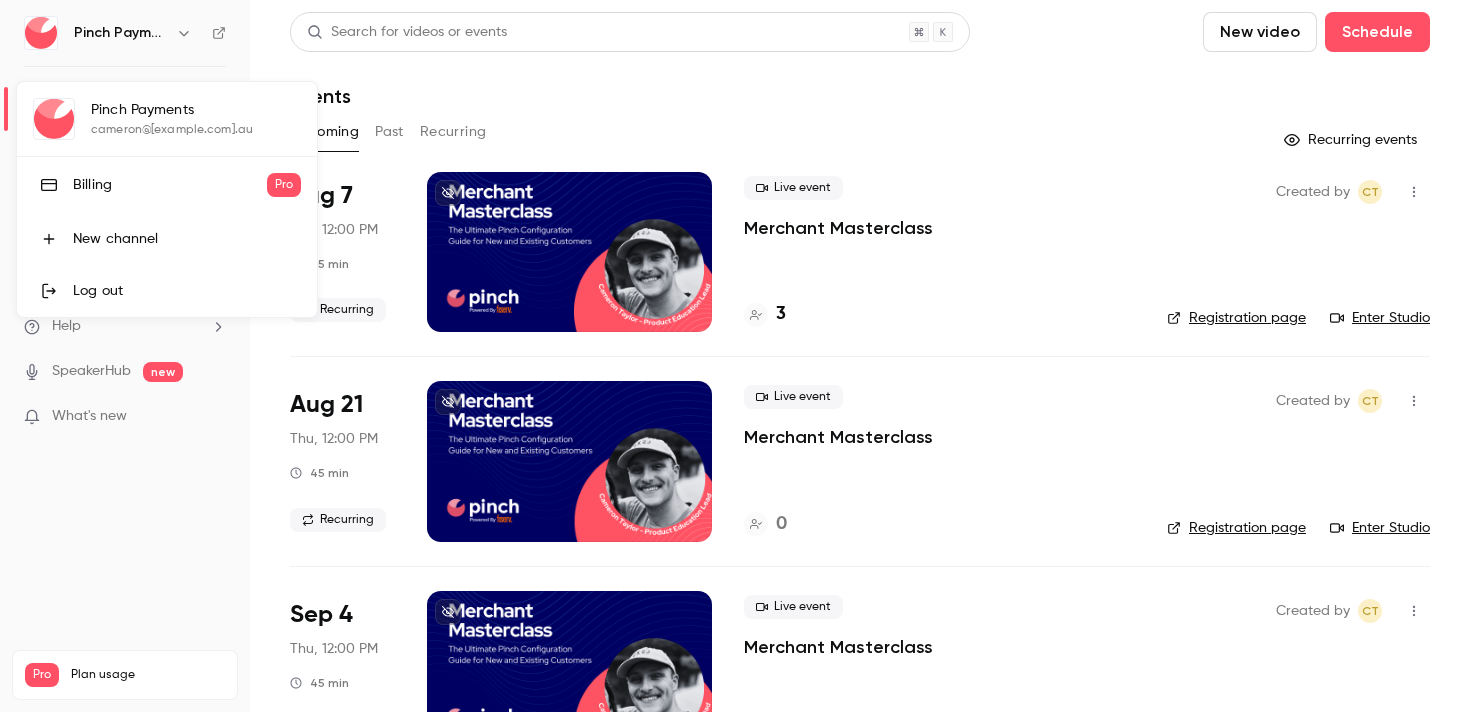 click on "Log out" at bounding box center (187, 291) 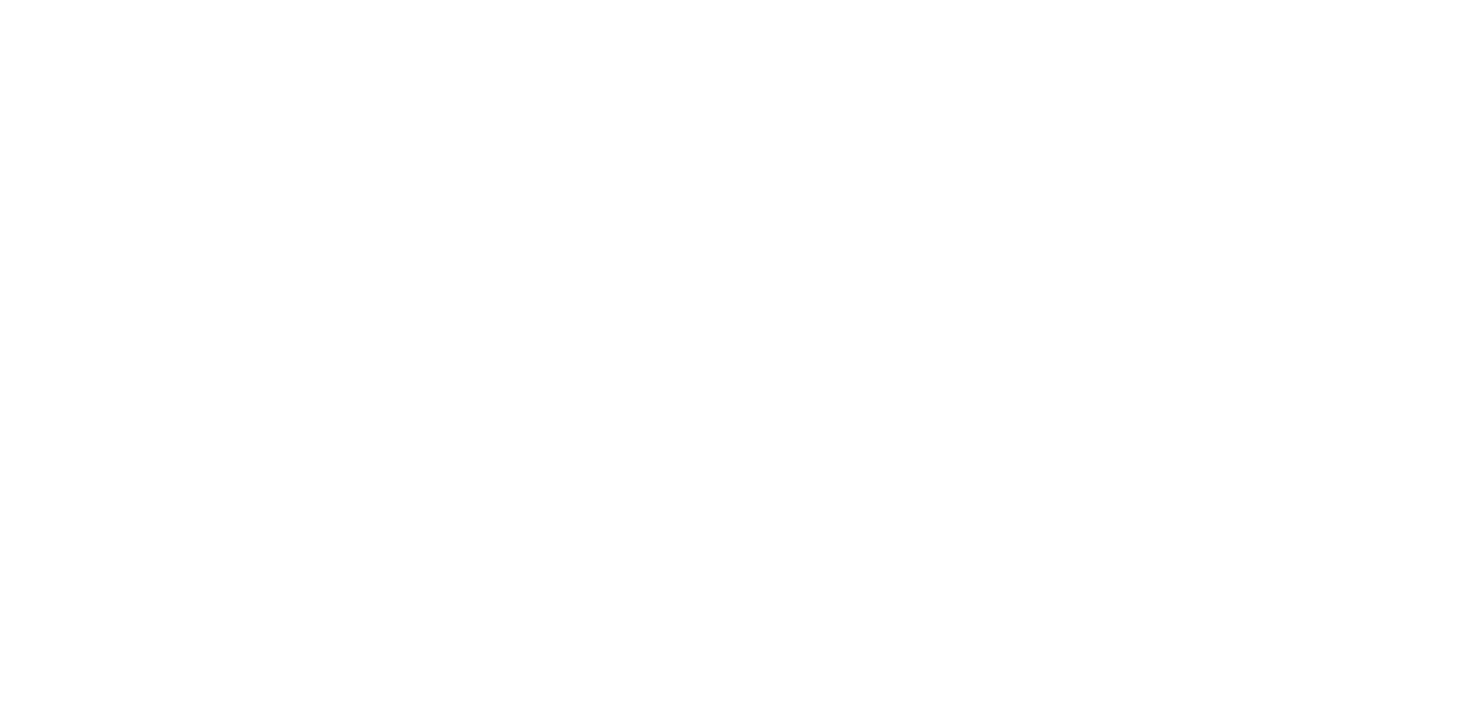 scroll, scrollTop: 0, scrollLeft: 0, axis: both 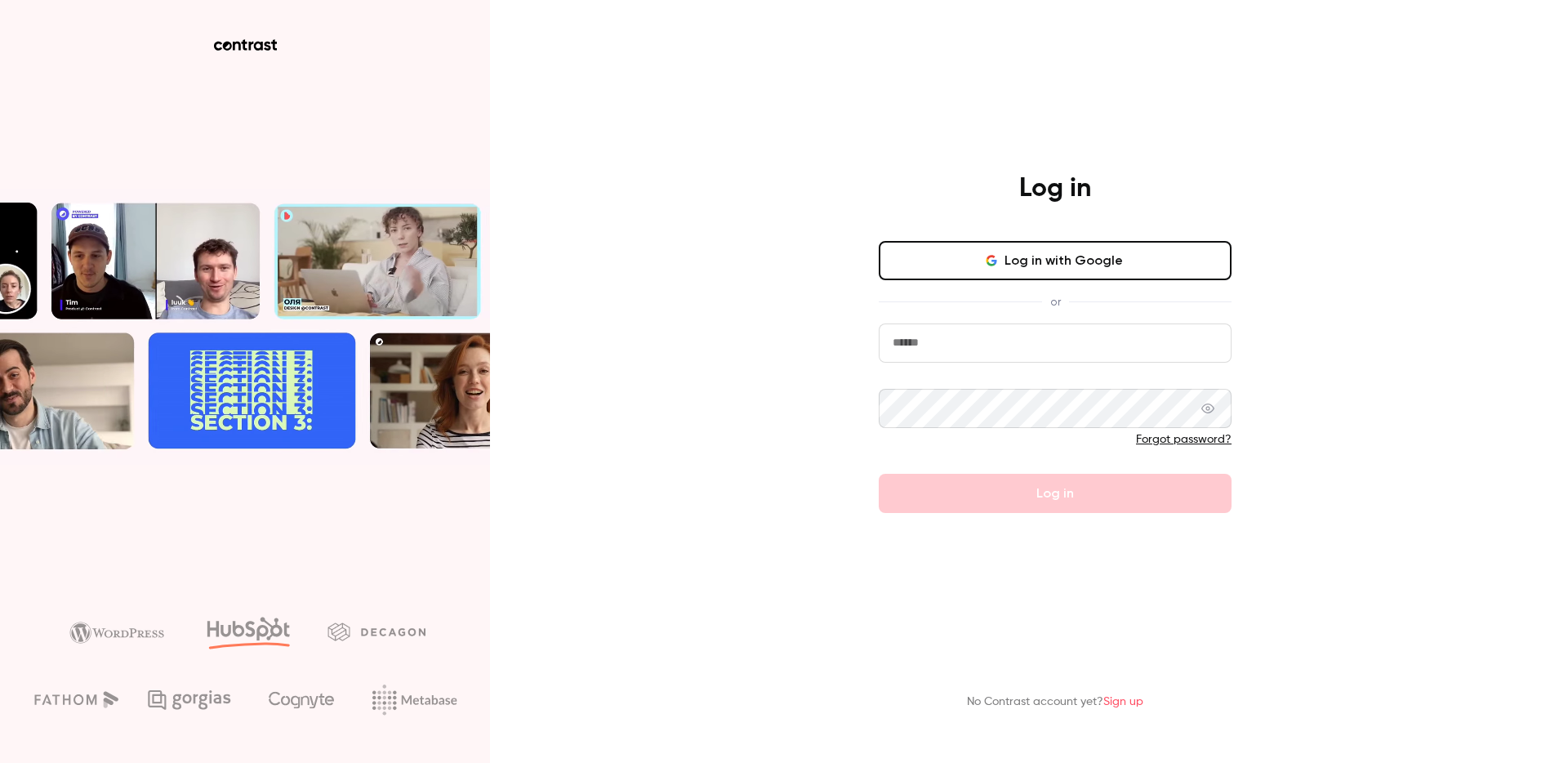 click on "Log in with Google" at bounding box center (1055, 261) 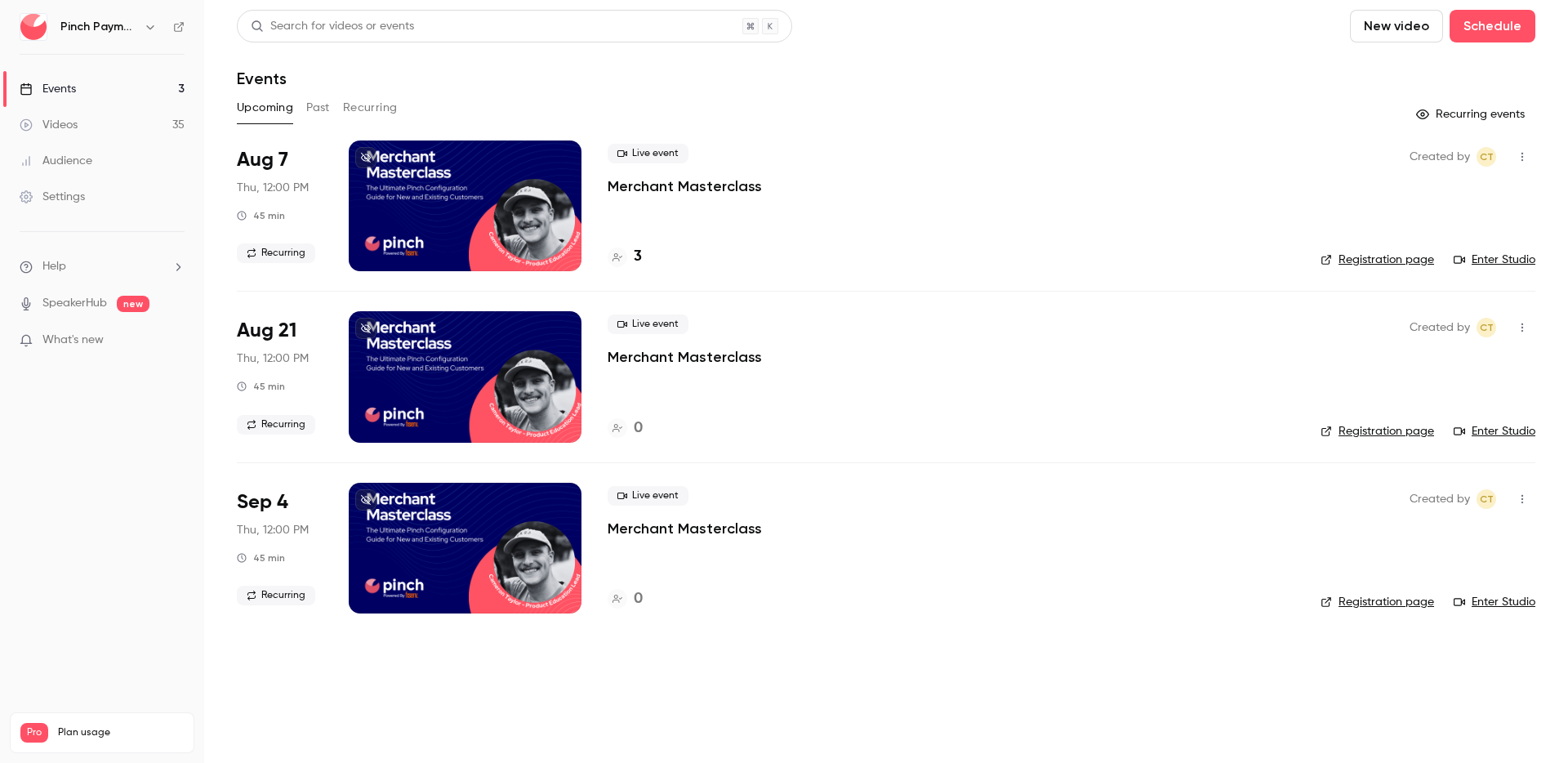 click on "Pinch Payments" at bounding box center (99, 27) 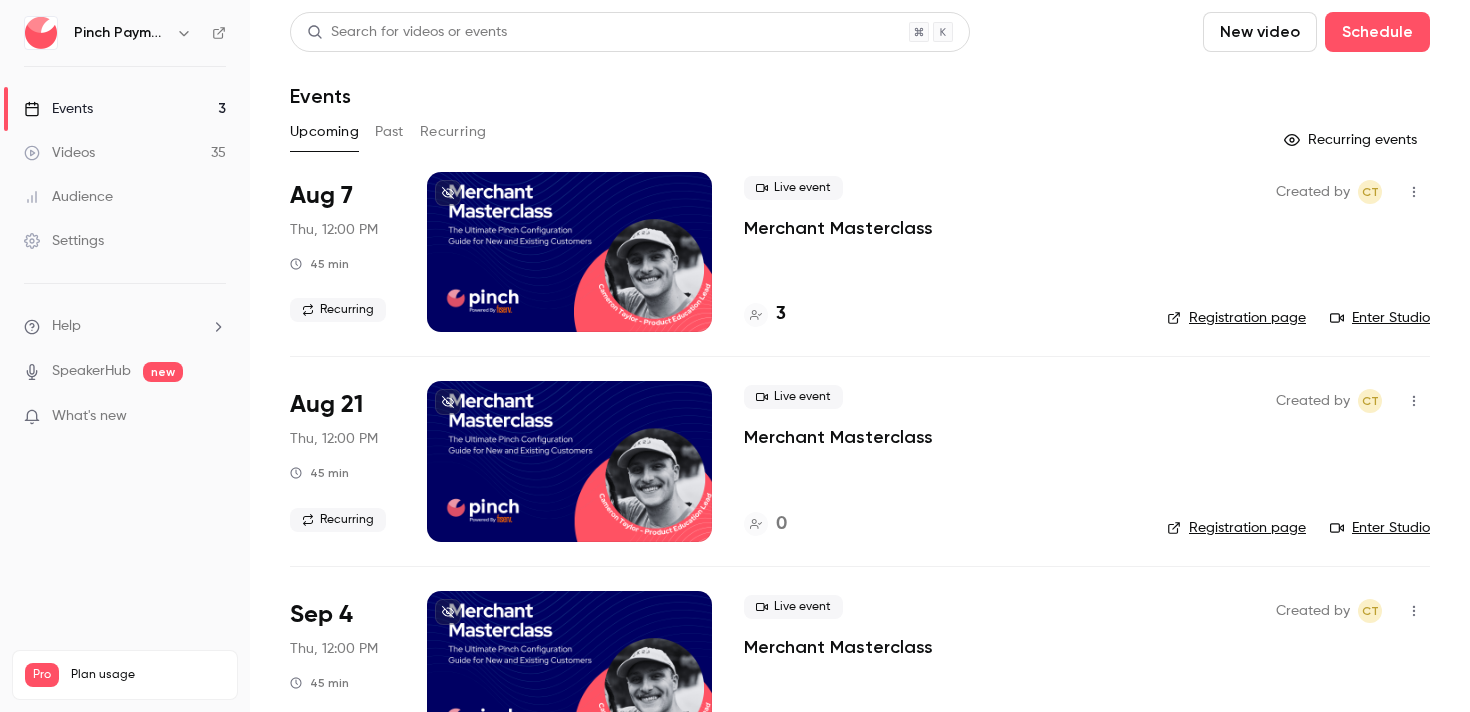 click on "Live event Merchant Masterclass  3" at bounding box center (939, 252) 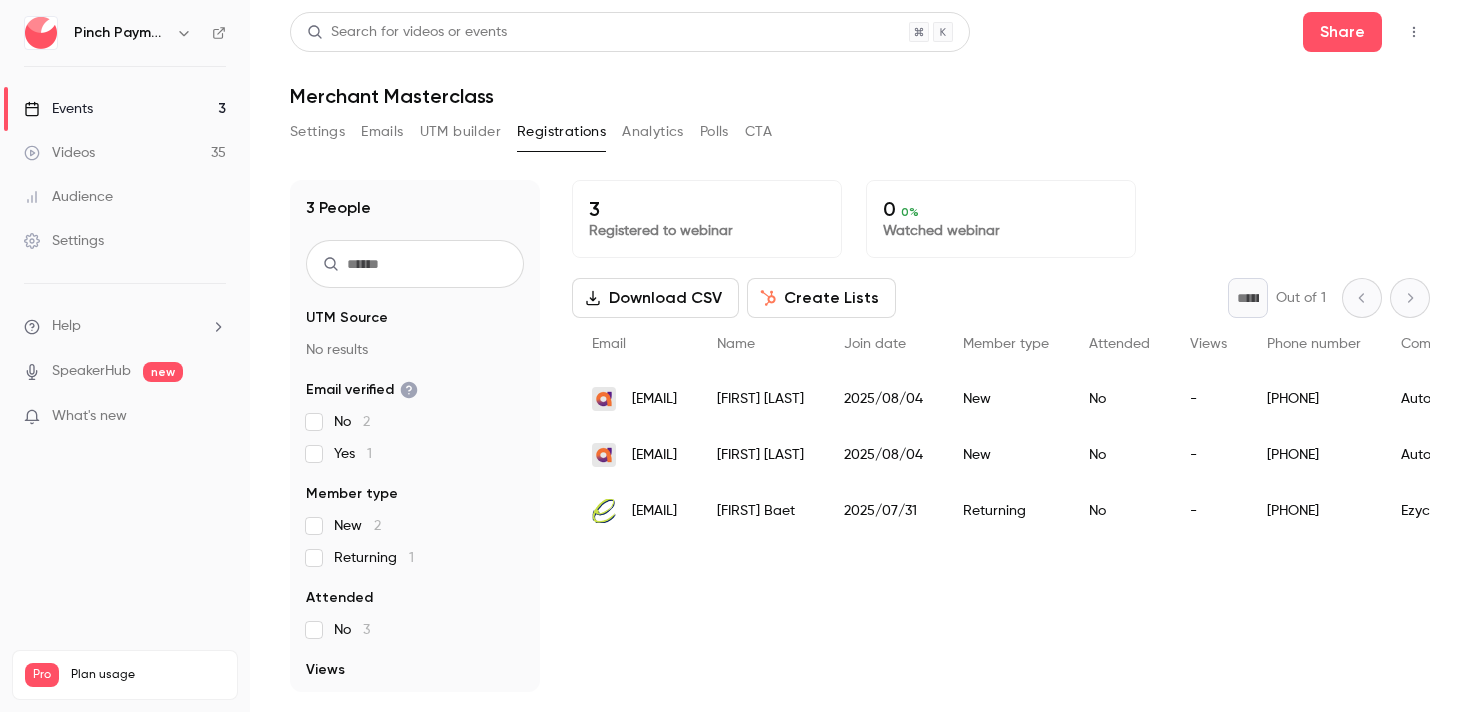 click on "3   Registered to webinar 0   0 % Watched webinar Download CSV Create Lists * Out of 1 Email Name Join date Member type Attended Views Phone number Company name Job title UTM source UTM medium UTM campaign UTM term UTM content Registrant link accounts@autoownit.com.au Mohit    Chopra 2025/08/04 New No - +919878617924 Auto Ownit Pty Ltd Accounts Manager chris@autoownit.com.au Chris   Samaha 2025/08/04 New No - 0414032487 Auto Ownit Pty Ltd Business Strategic Manager accounts@1300ezycall.com.au Anne   Baet 2025/07/31 Returning No - 0490471795 Ezycall" at bounding box center [1001, 436] 